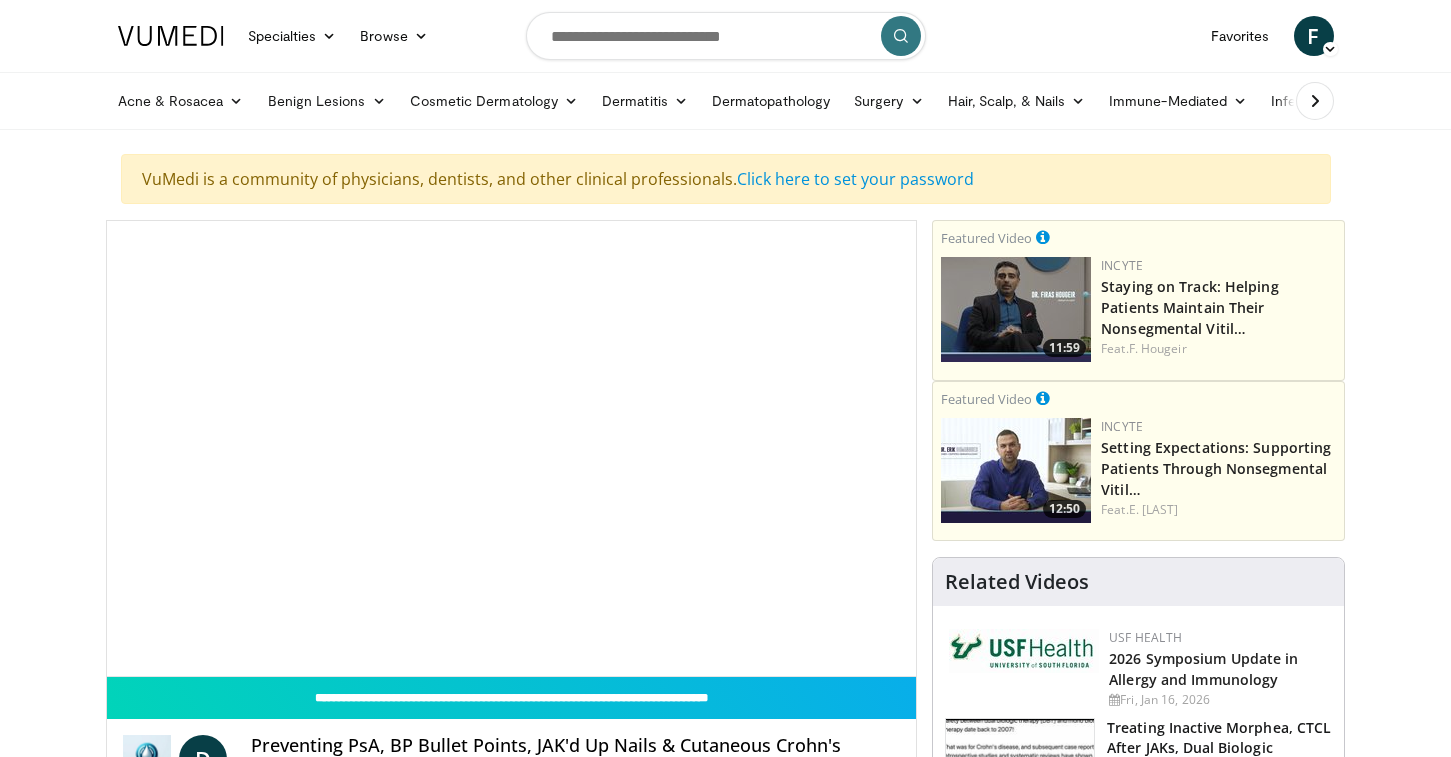 scroll, scrollTop: 0, scrollLeft: 0, axis: both 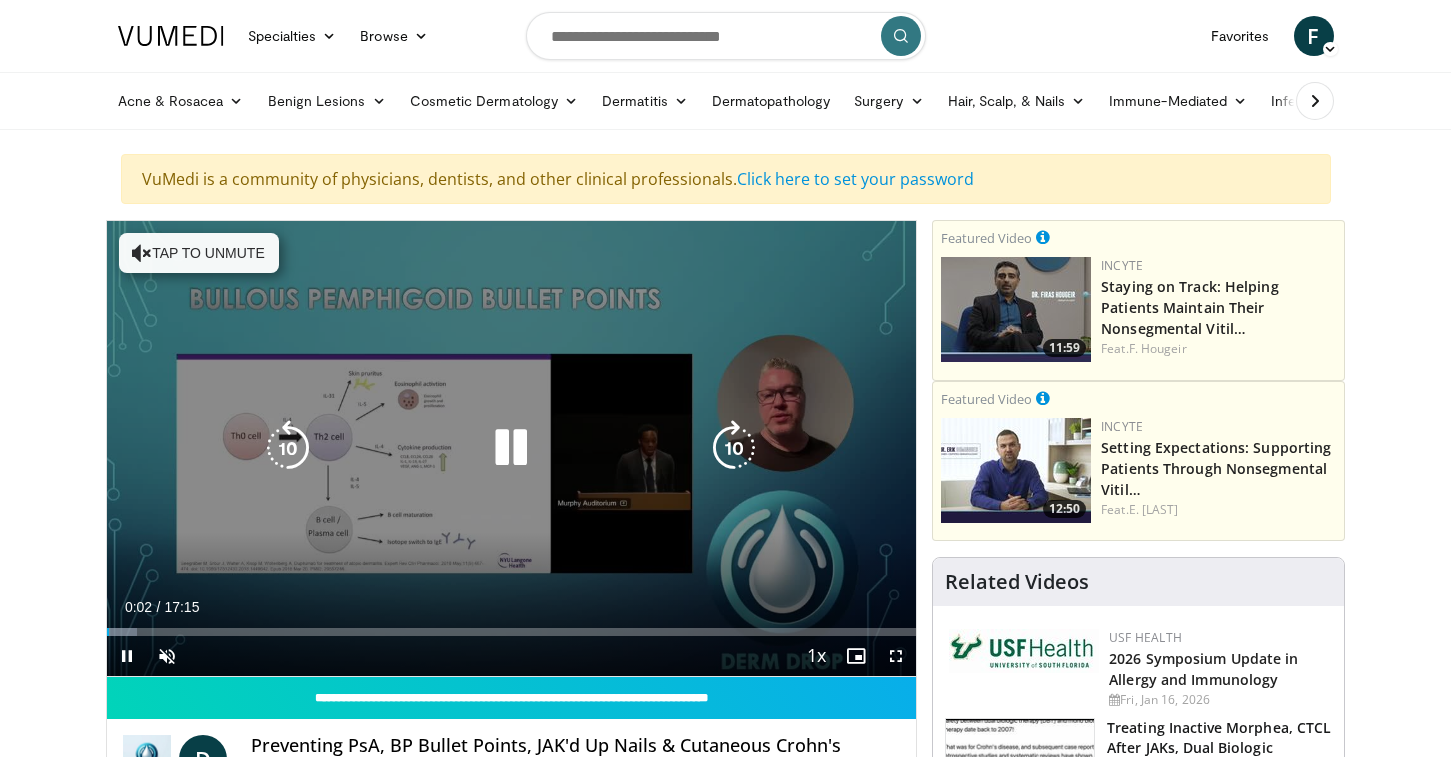 click on "Tap to unmute" at bounding box center (199, 253) 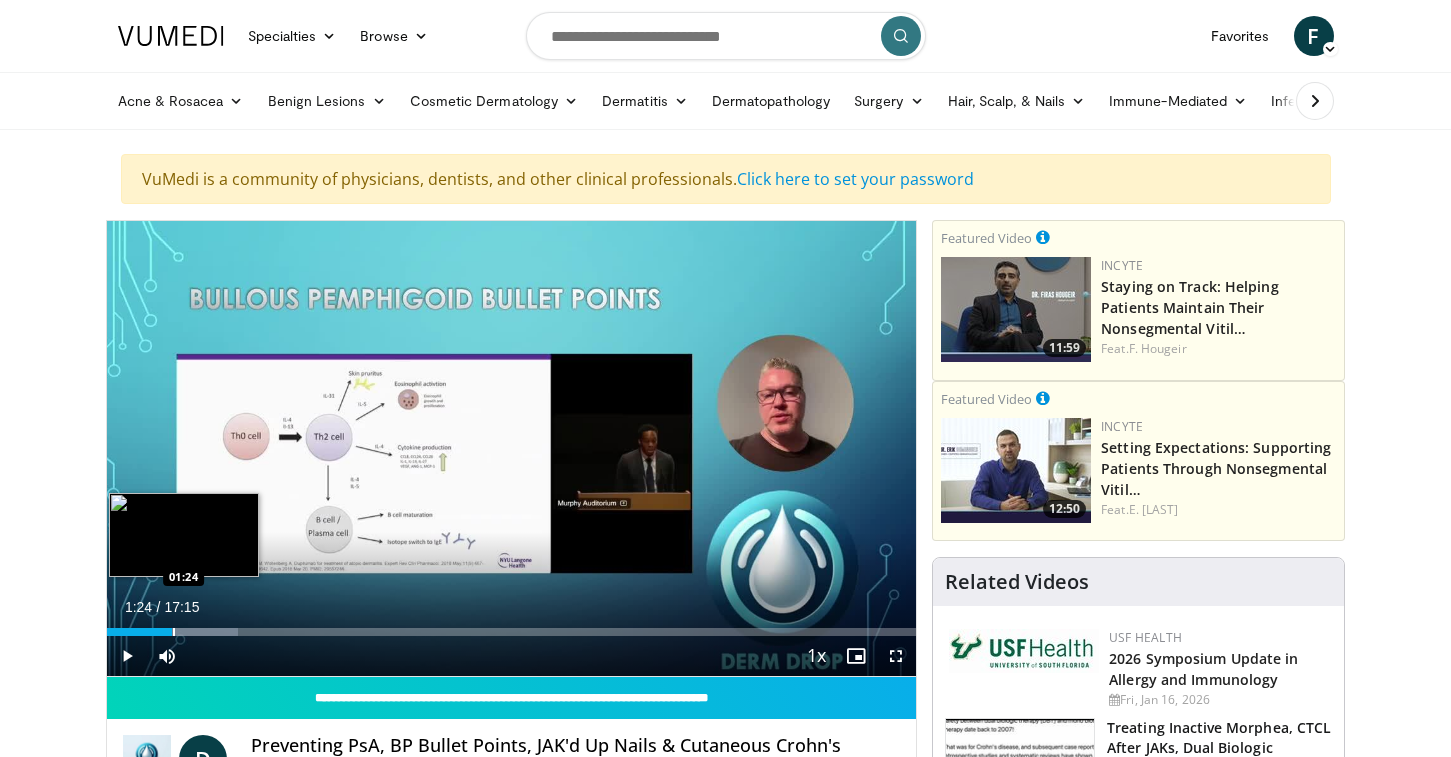 drag, startPoint x: 187, startPoint y: 634, endPoint x: 172, endPoint y: 634, distance: 15 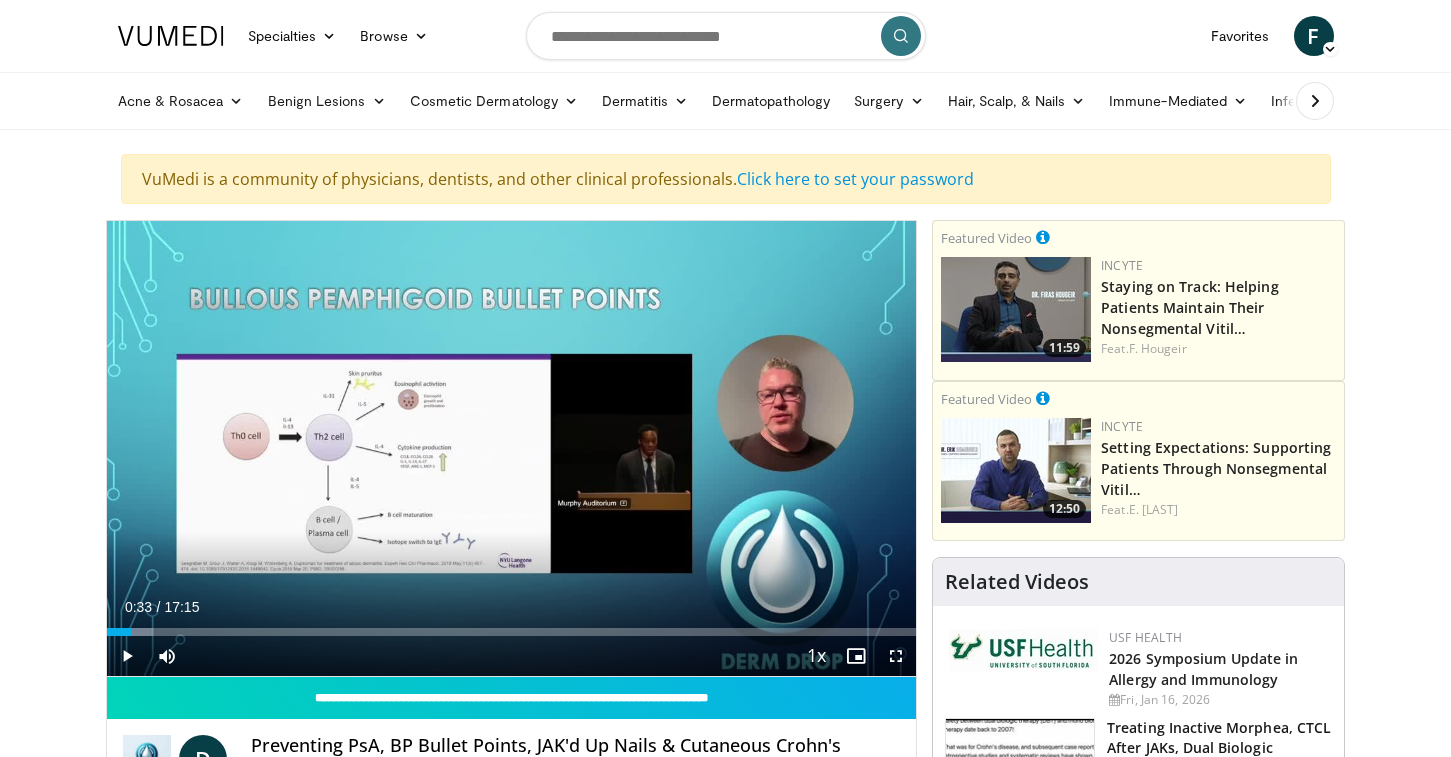 drag, startPoint x: 172, startPoint y: 634, endPoint x: 132, endPoint y: 644, distance: 41.231056 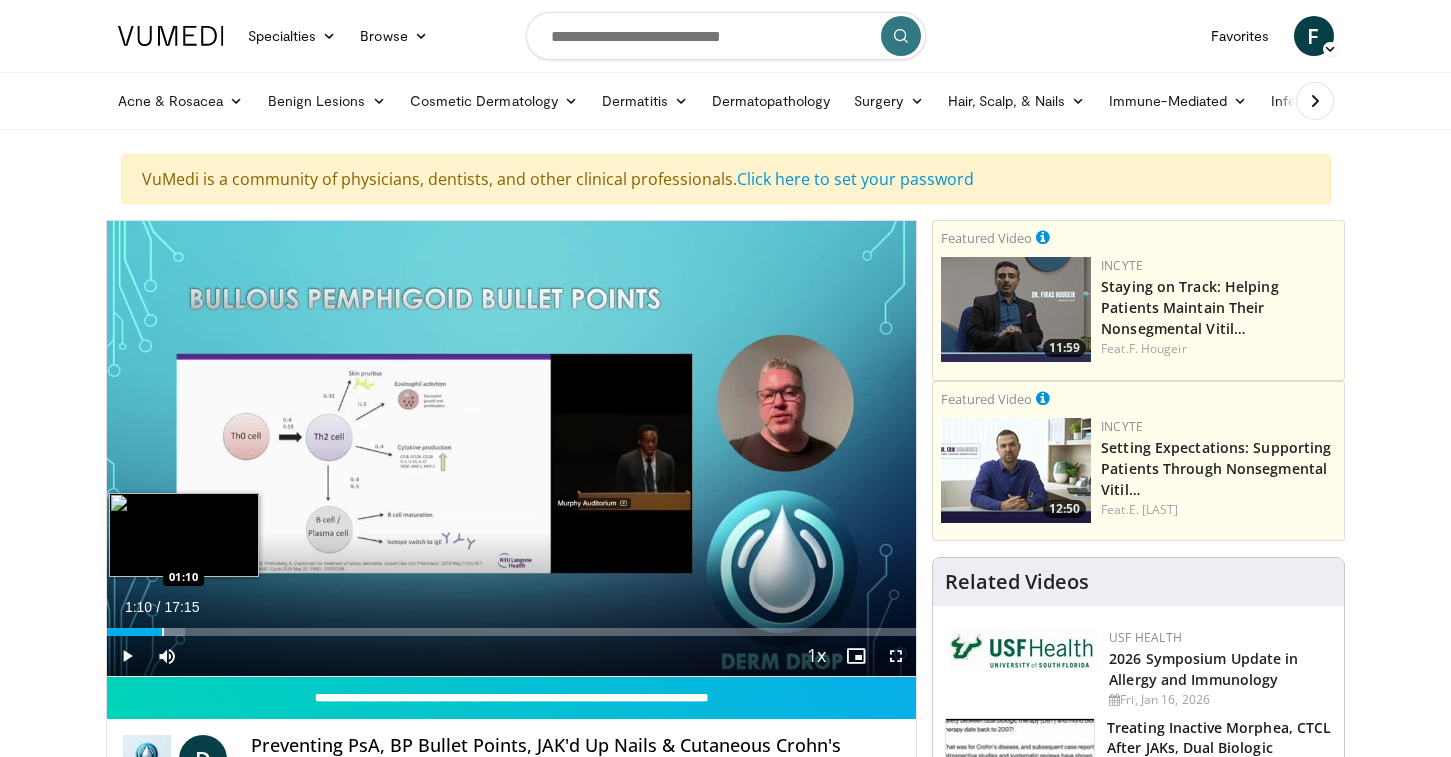 drag, startPoint x: 190, startPoint y: 633, endPoint x: 161, endPoint y: 633, distance: 29 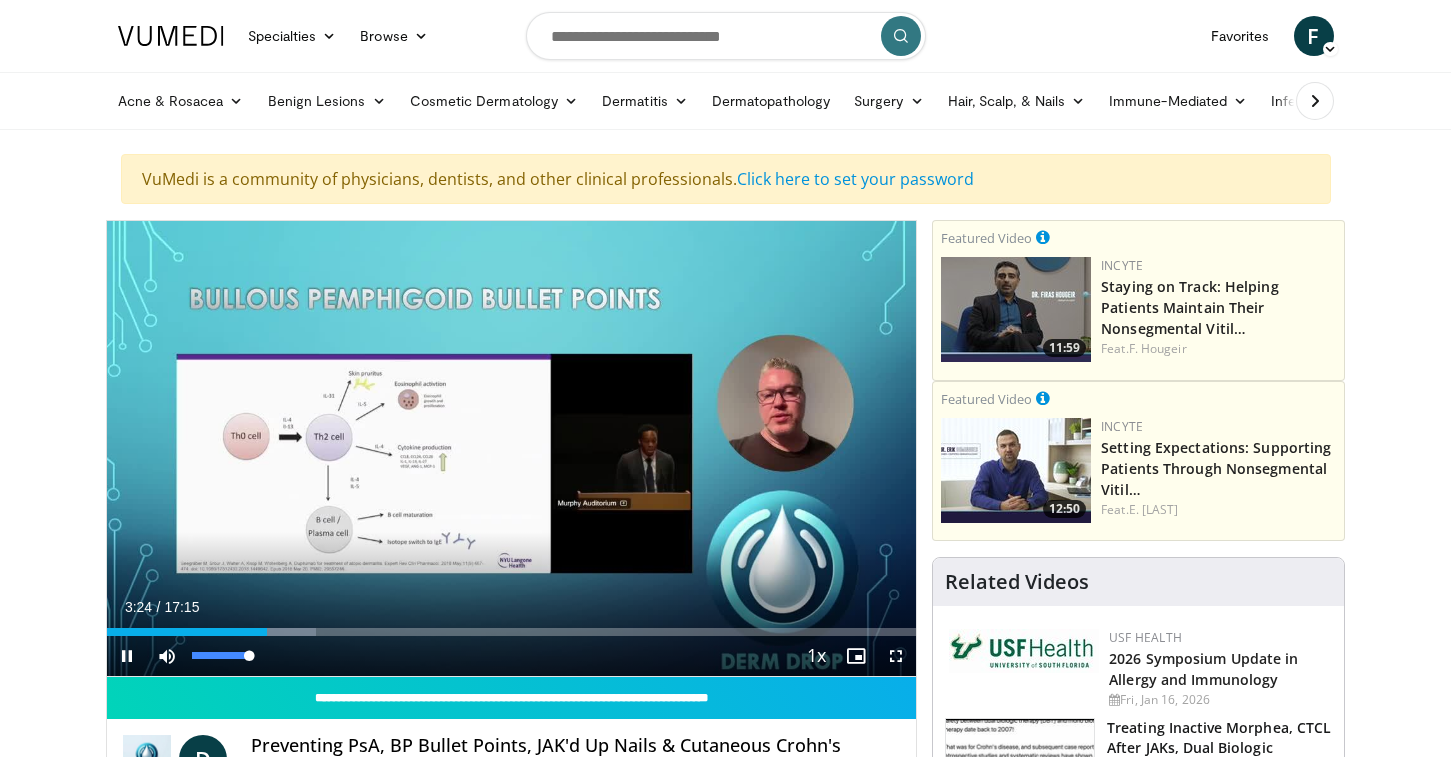 drag, startPoint x: 284, startPoint y: 653, endPoint x: 265, endPoint y: 636, distance: 25.495098 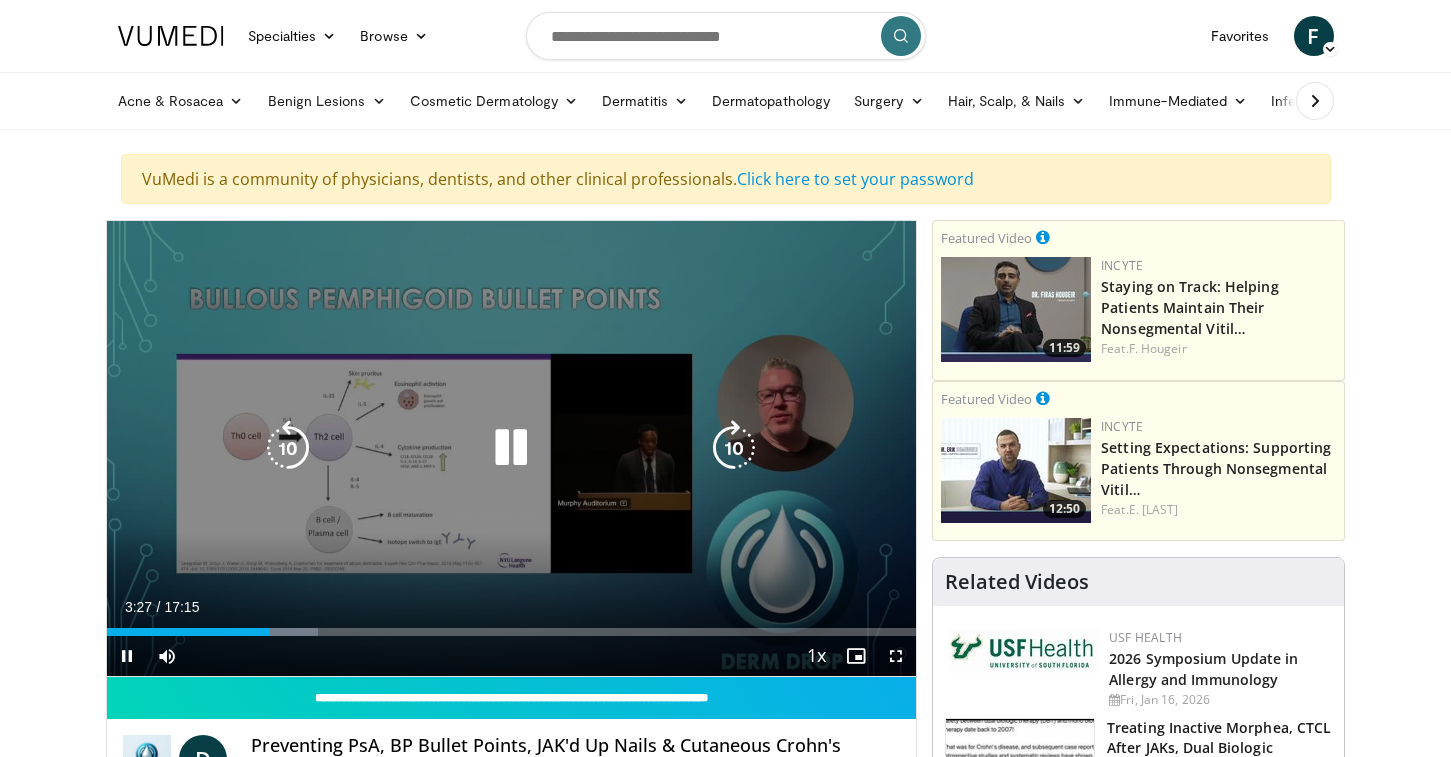 click on "Current Time  3:27 / Duration  17:15 Pause Skip Backward Skip Forward Mute 100% Loaded :  26.07% 03:28 02:30 Stream Type  LIVE Seek to live, currently behind live LIVE   1x Playback Rate 0.5x 0.75x 1x , selected 1.25x 1.5x 1.75x 2x Chapters Chapters Descriptions descriptions off , selected Captions captions settings , opens captions settings dialog captions off , selected Audio Track en (Main) , selected Fullscreen Enable picture-in-picture mode" at bounding box center [512, 656] 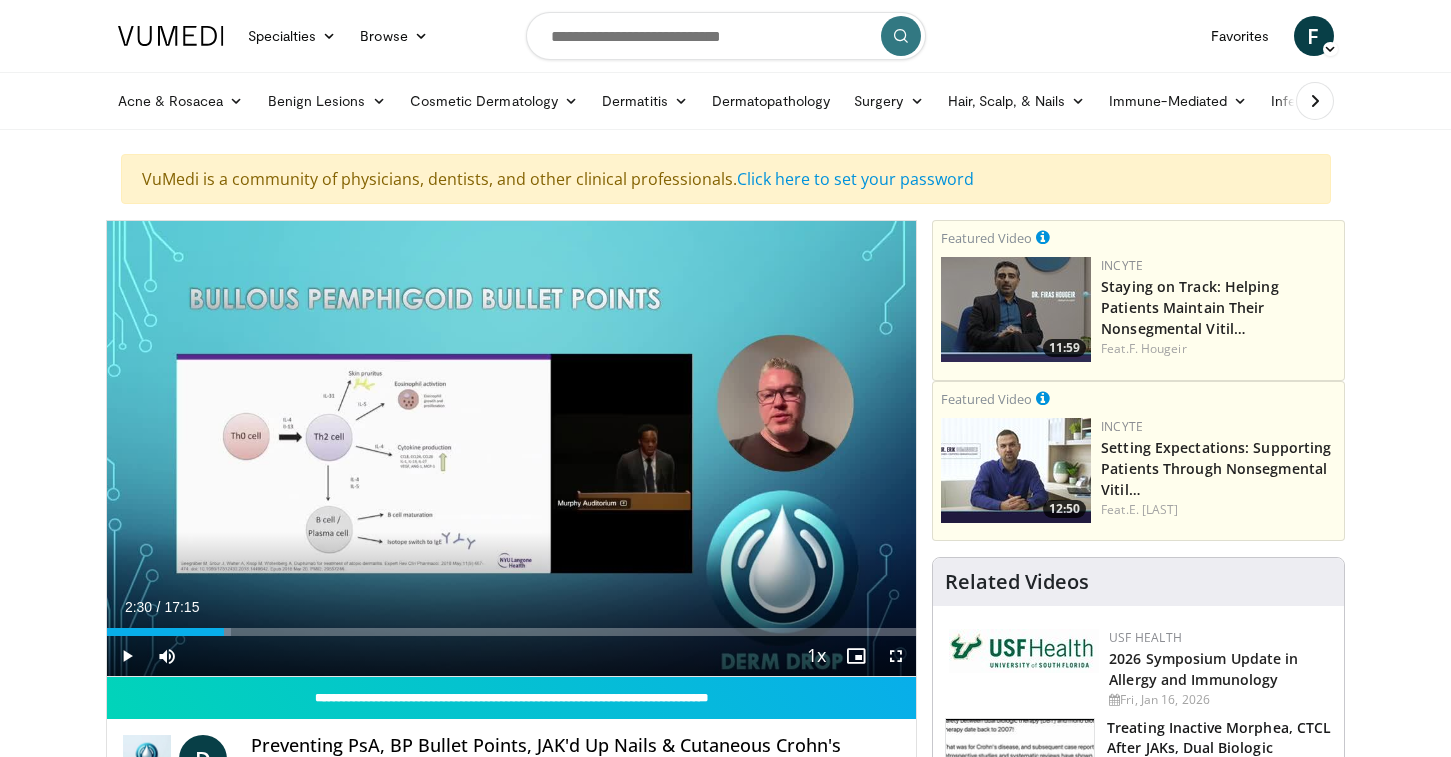 drag, startPoint x: 272, startPoint y: 634, endPoint x: 224, endPoint y: 633, distance: 48.010414 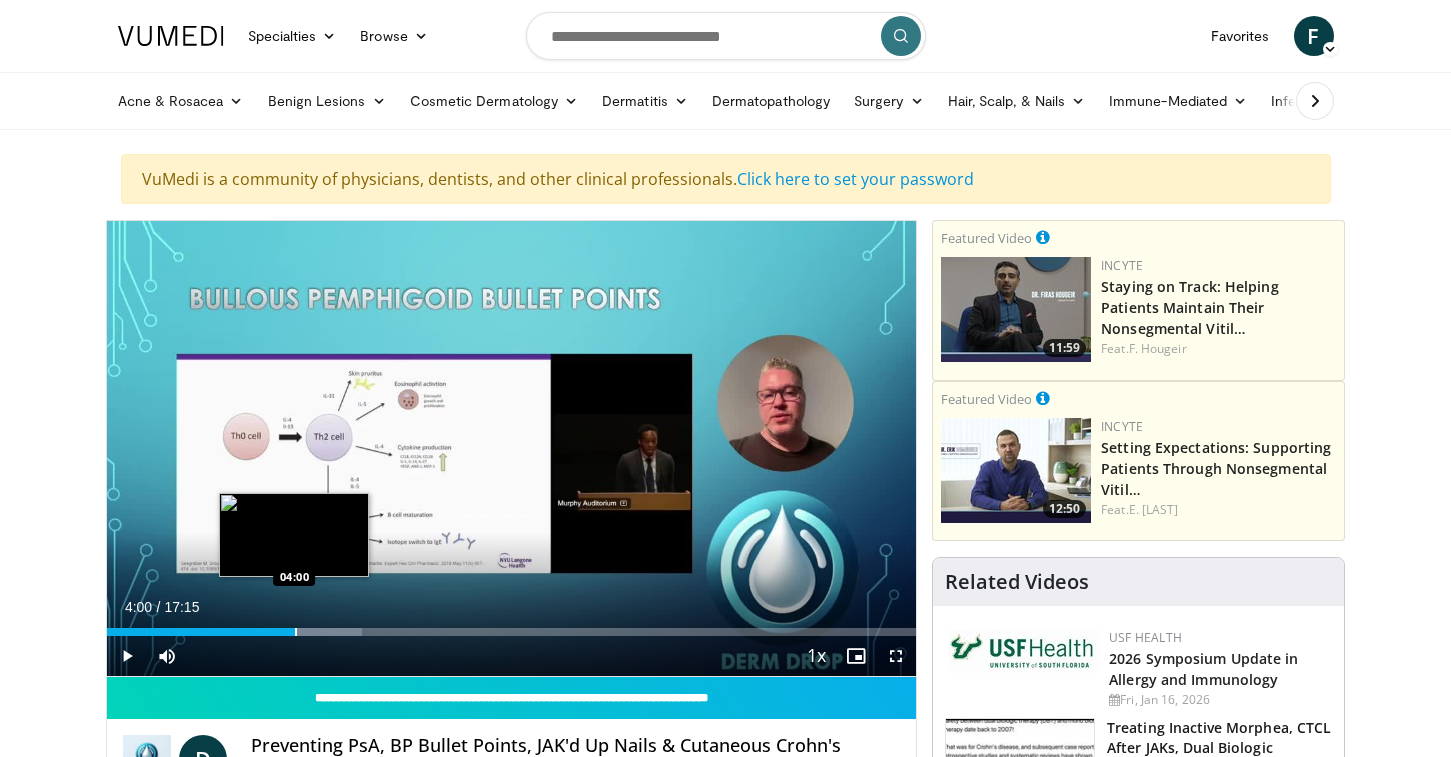 drag, startPoint x: 310, startPoint y: 635, endPoint x: 294, endPoint y: 629, distance: 17.088007 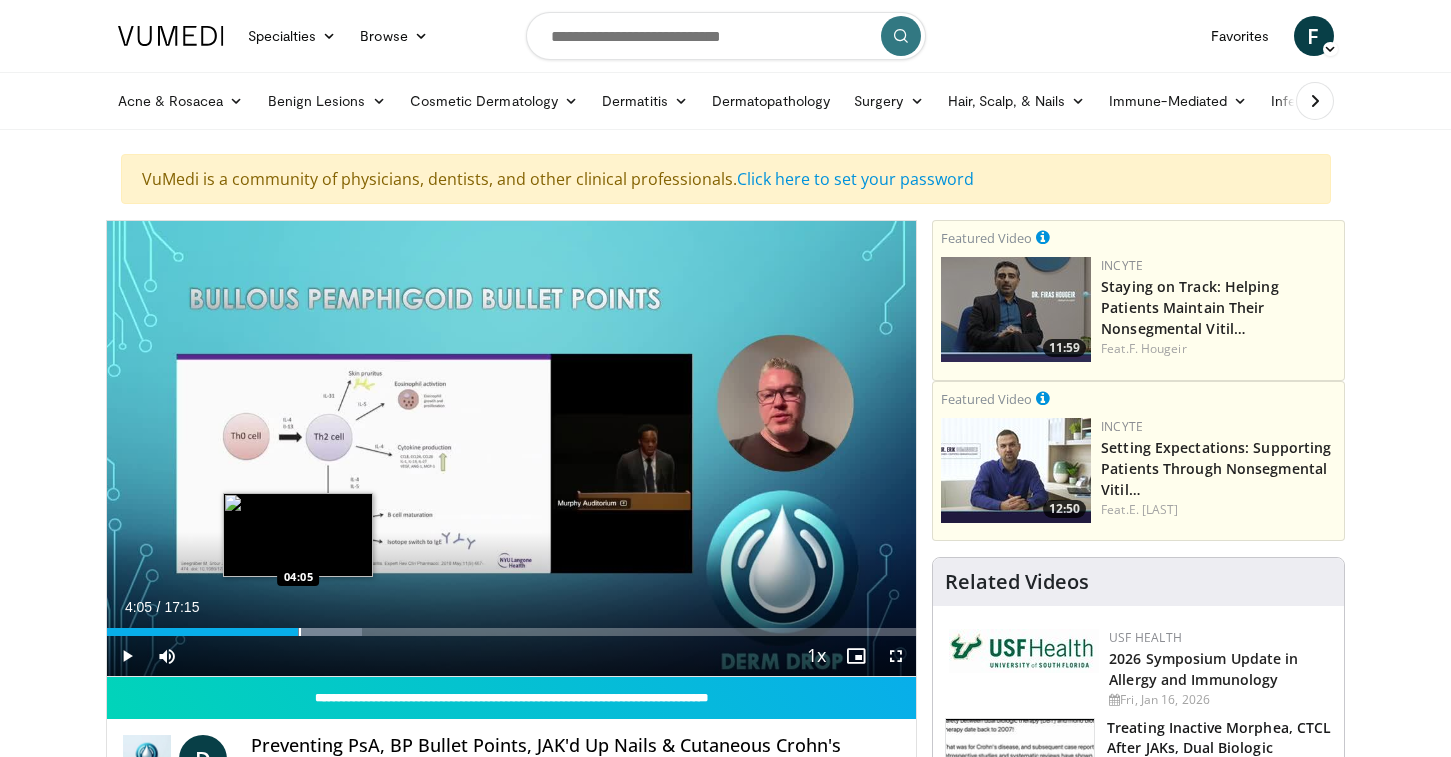 drag, startPoint x: 308, startPoint y: 632, endPoint x: 298, endPoint y: 630, distance: 10.198039 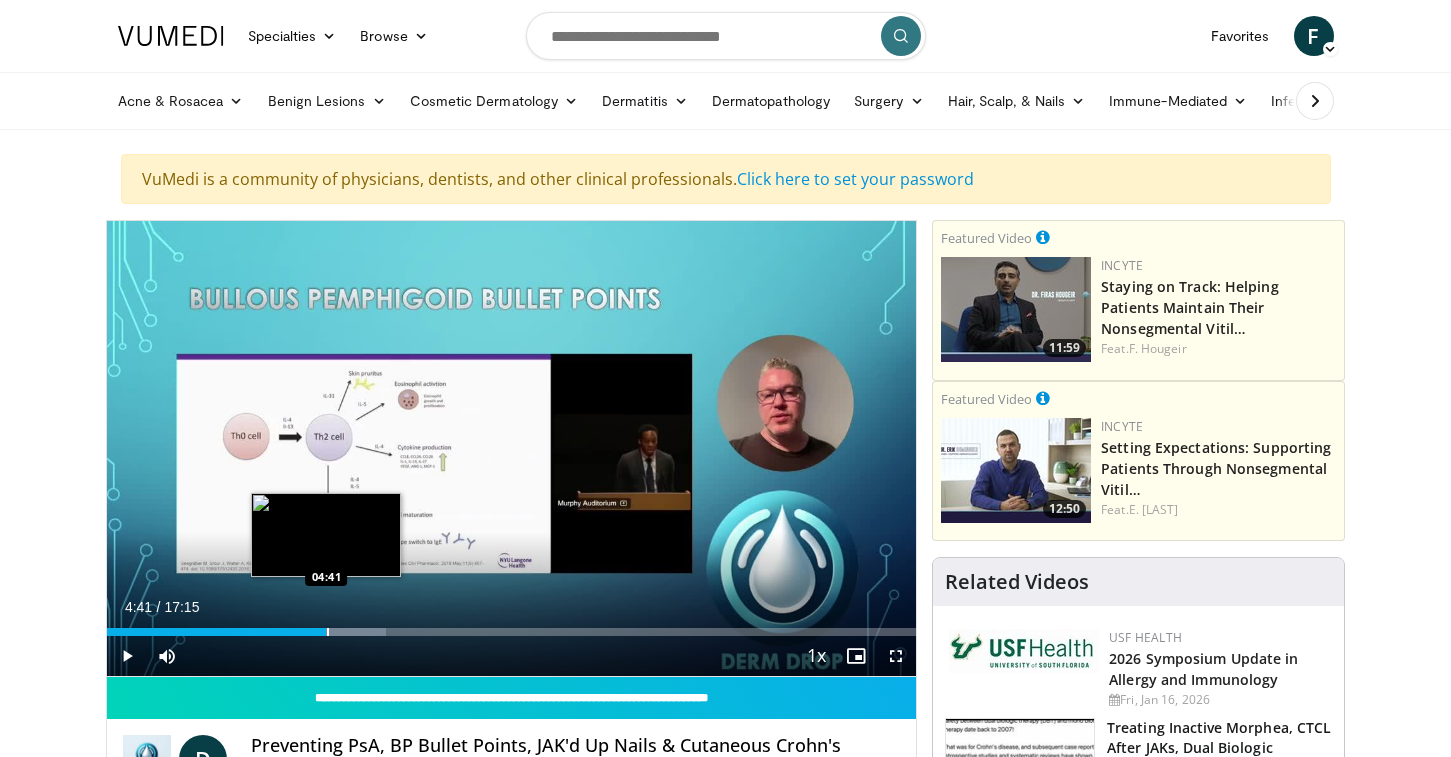 click on "Loaded :  34.47% 04:41 04:41" at bounding box center [512, 632] 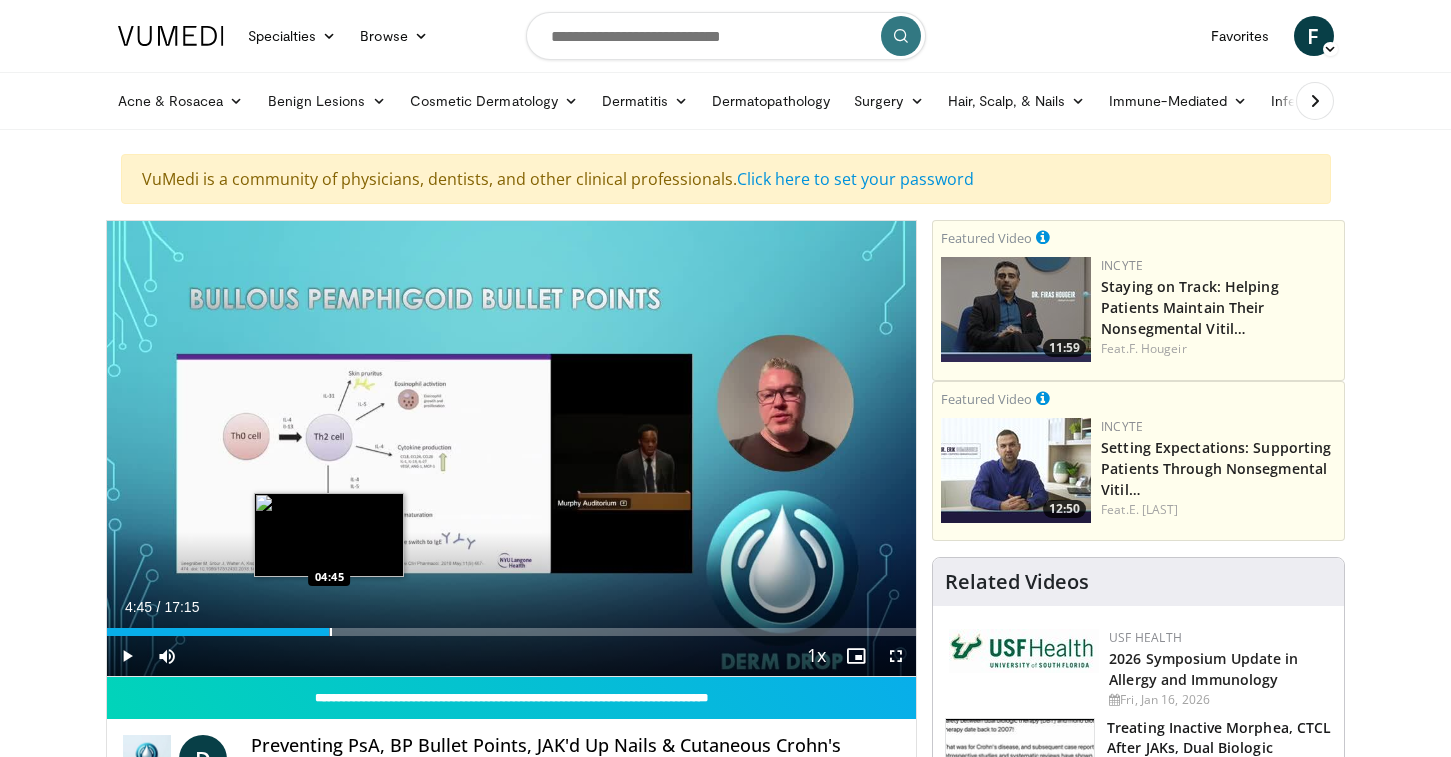 drag, startPoint x: 365, startPoint y: 631, endPoint x: 328, endPoint y: 630, distance: 37.01351 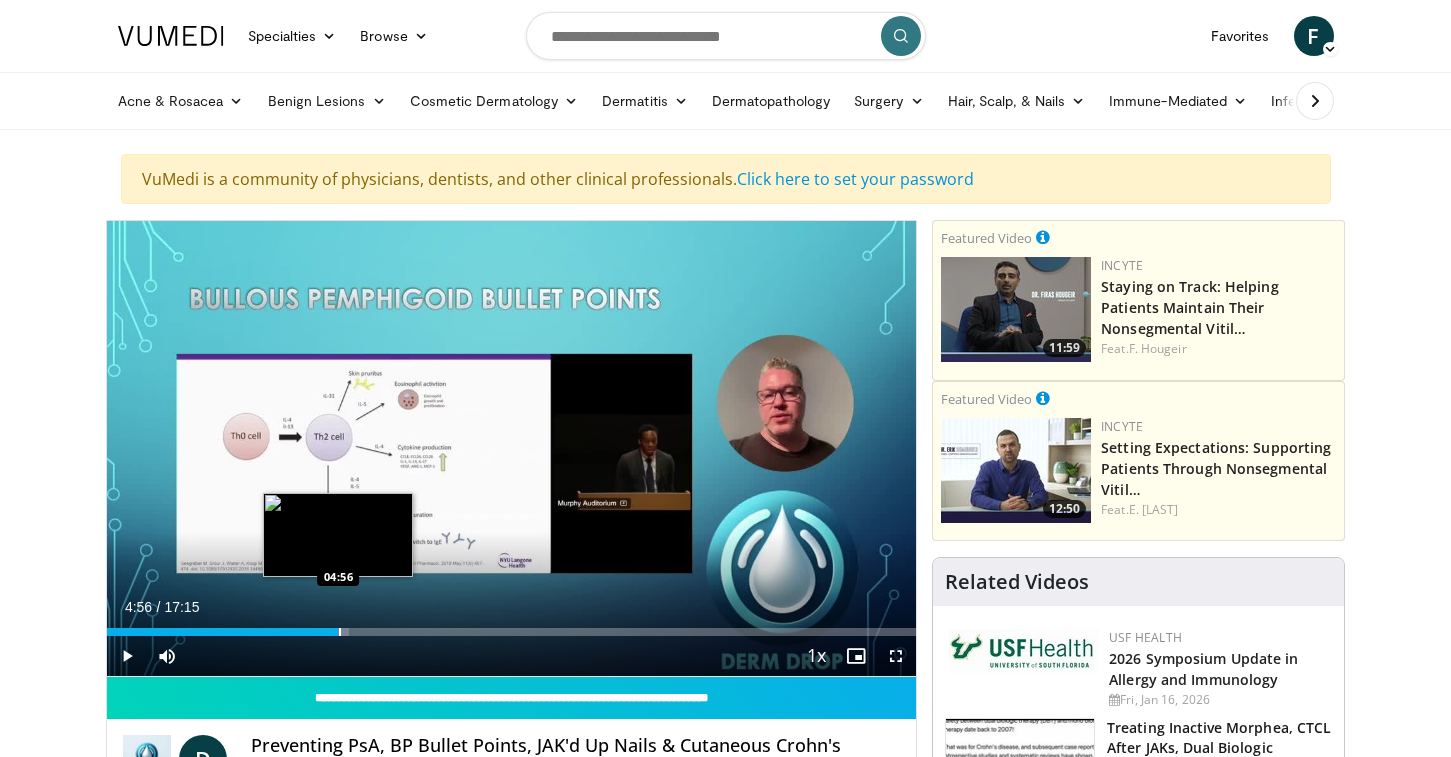 drag, startPoint x: 388, startPoint y: 632, endPoint x: 338, endPoint y: 629, distance: 50.08992 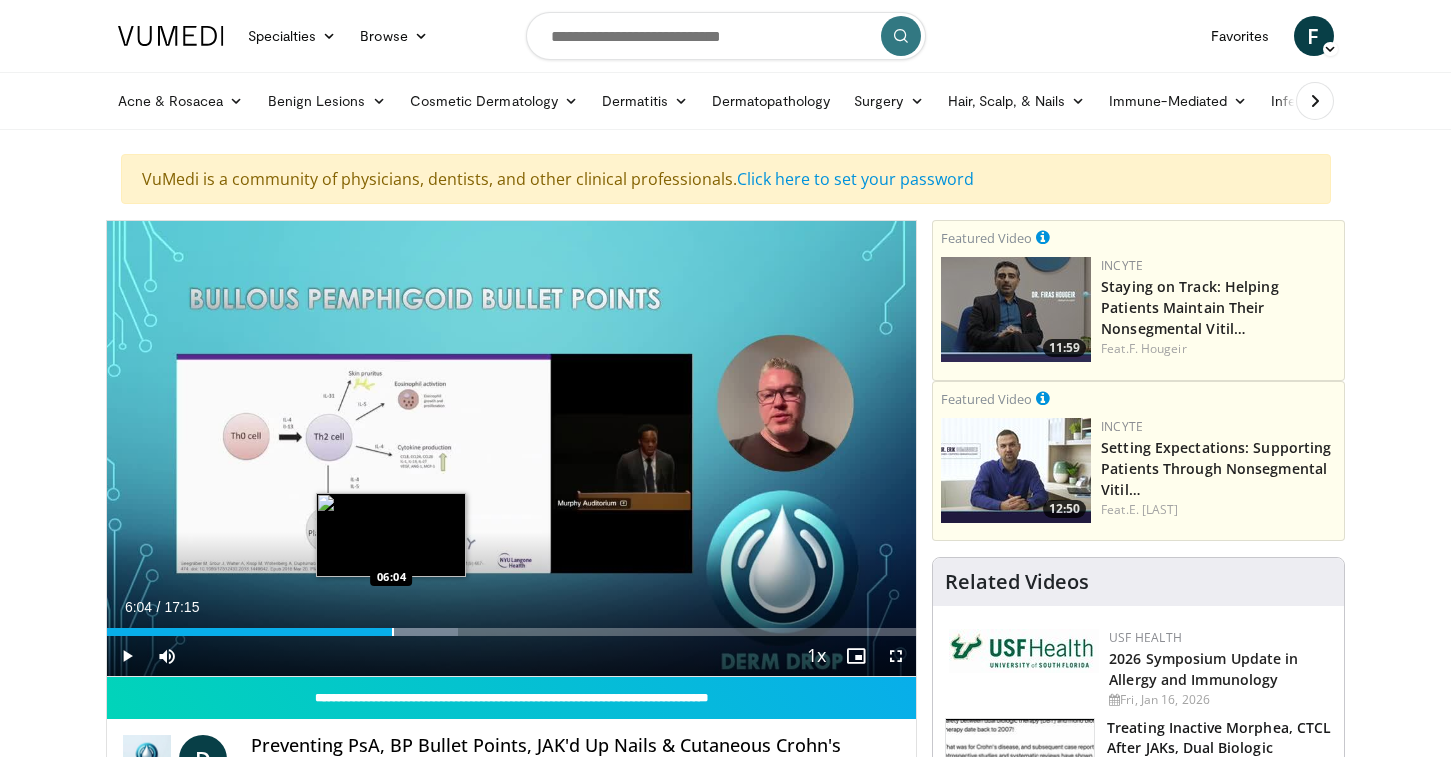 drag, startPoint x: 409, startPoint y: 632, endPoint x: 389, endPoint y: 632, distance: 20 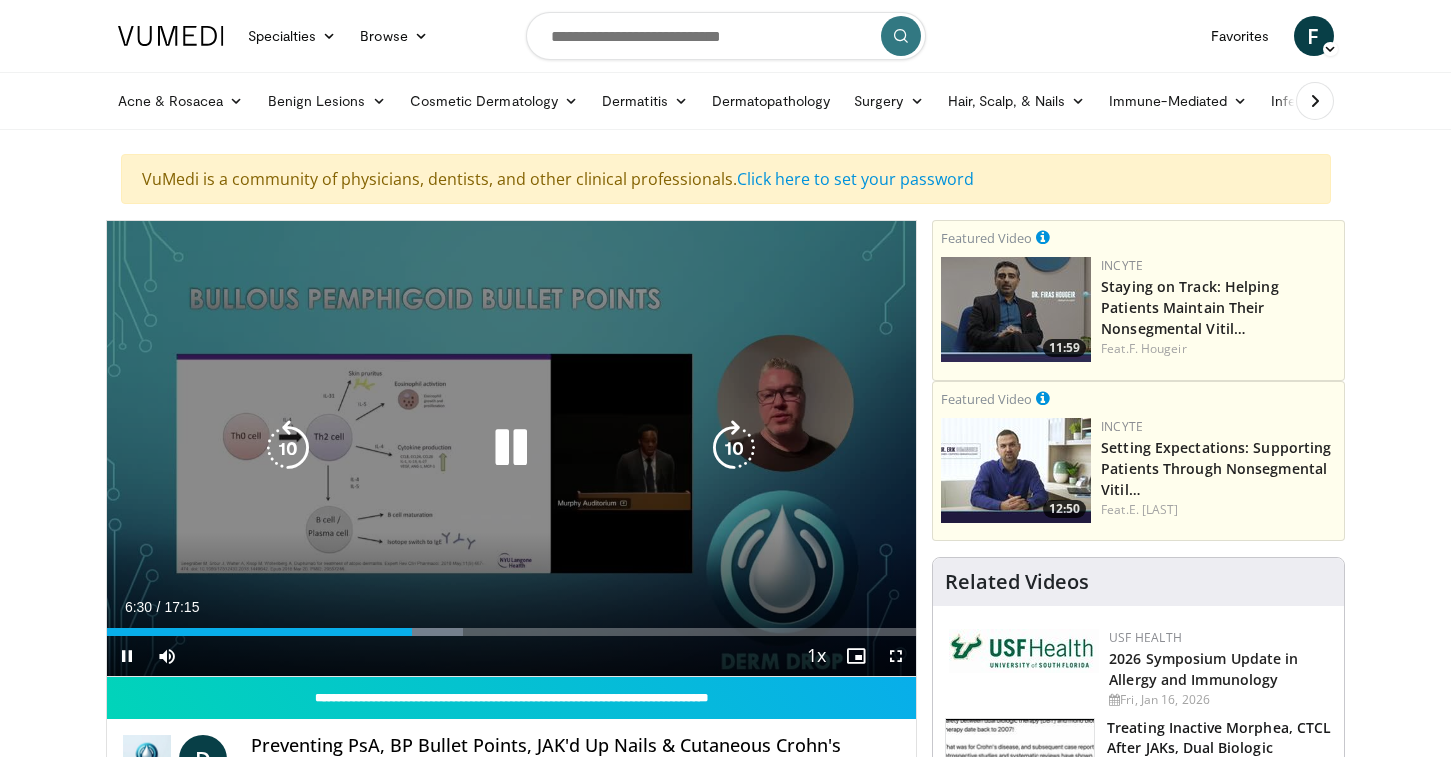 click at bounding box center [511, 448] 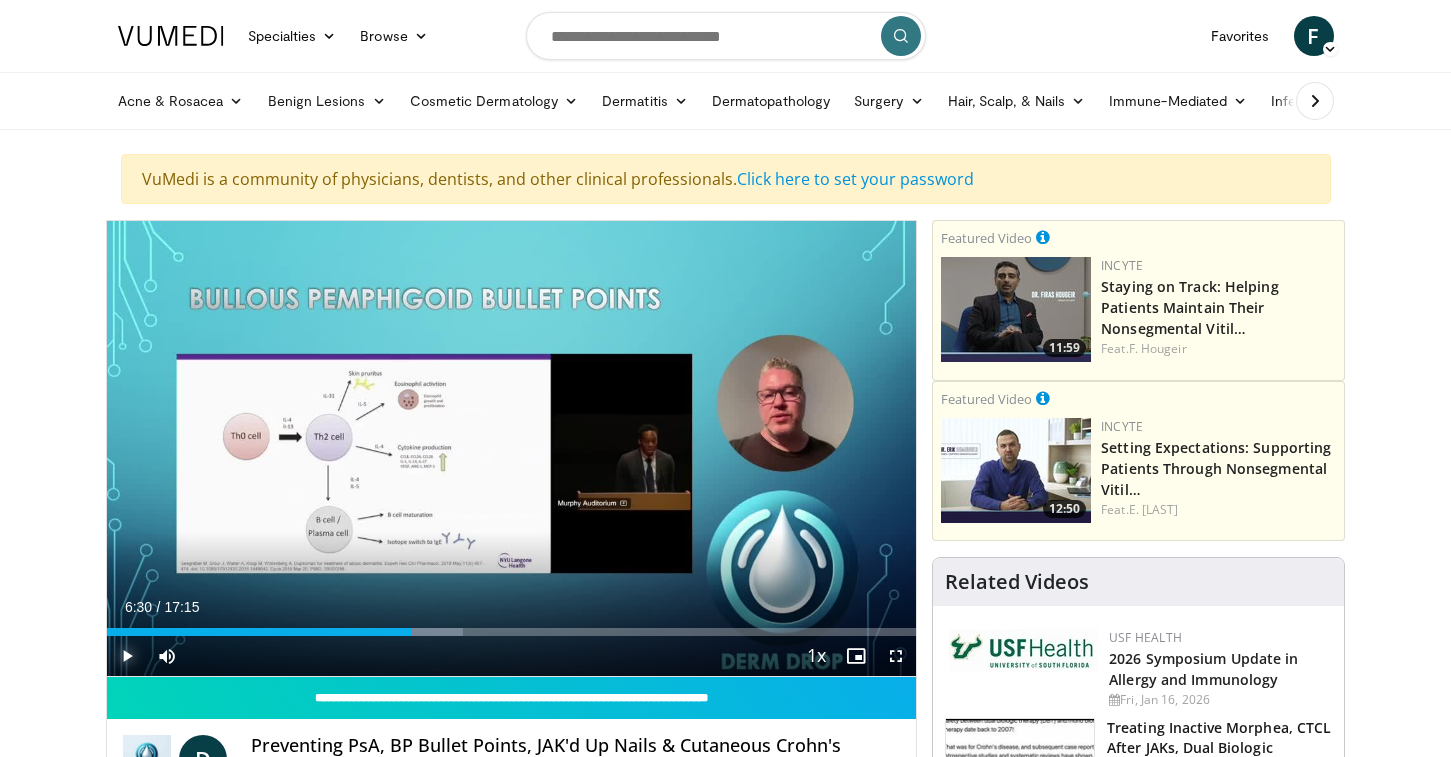 click at bounding box center (127, 656) 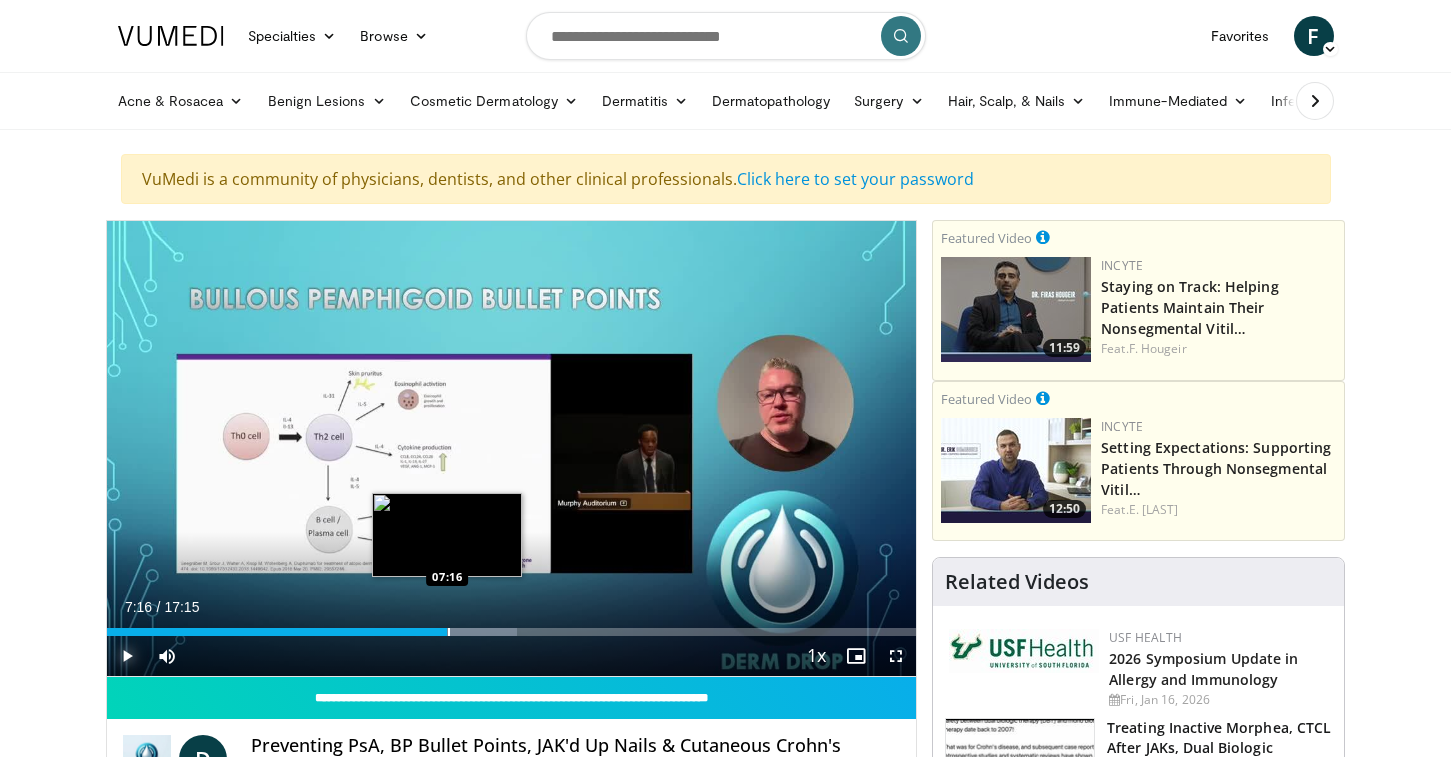 drag, startPoint x: 466, startPoint y: 631, endPoint x: 447, endPoint y: 631, distance: 19 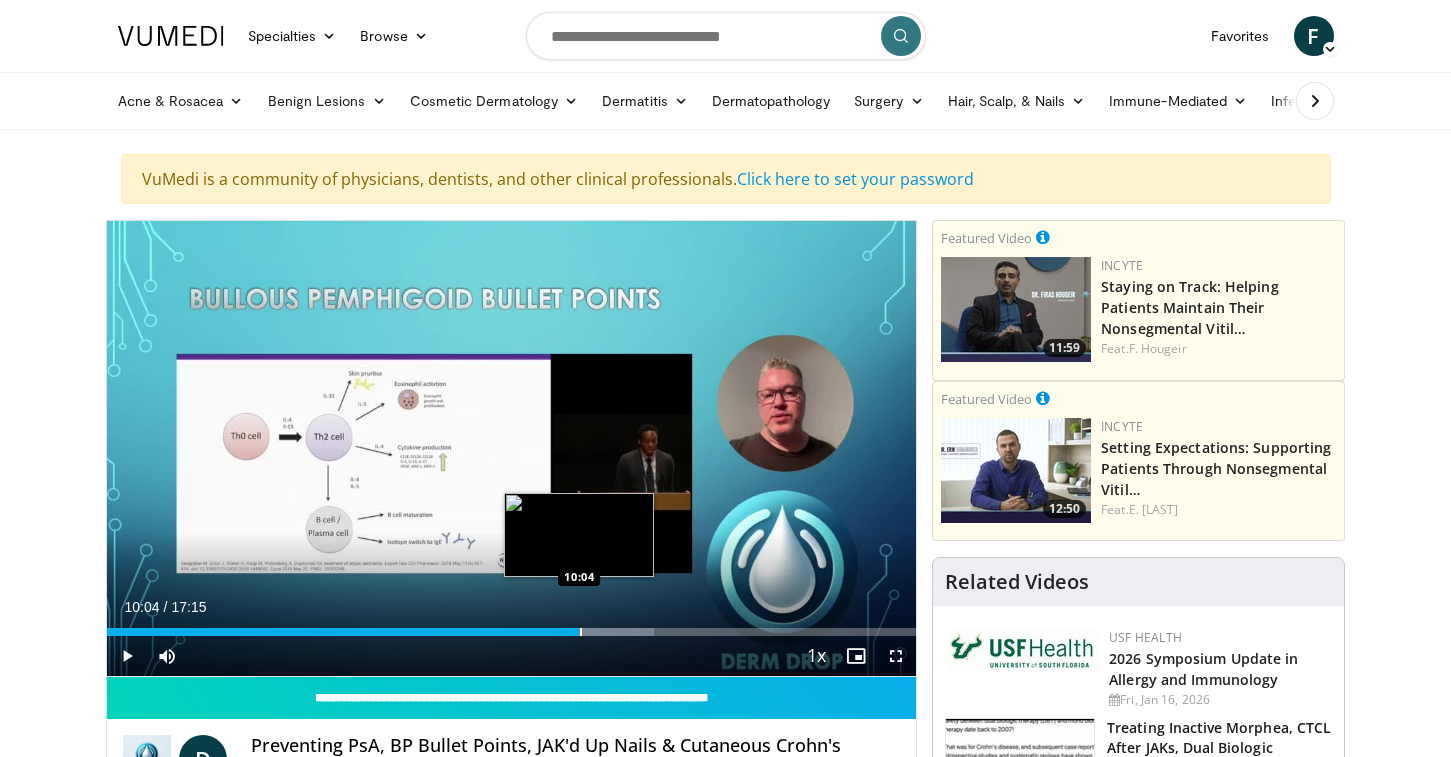 drag, startPoint x: 608, startPoint y: 634, endPoint x: 579, endPoint y: 630, distance: 29.274563 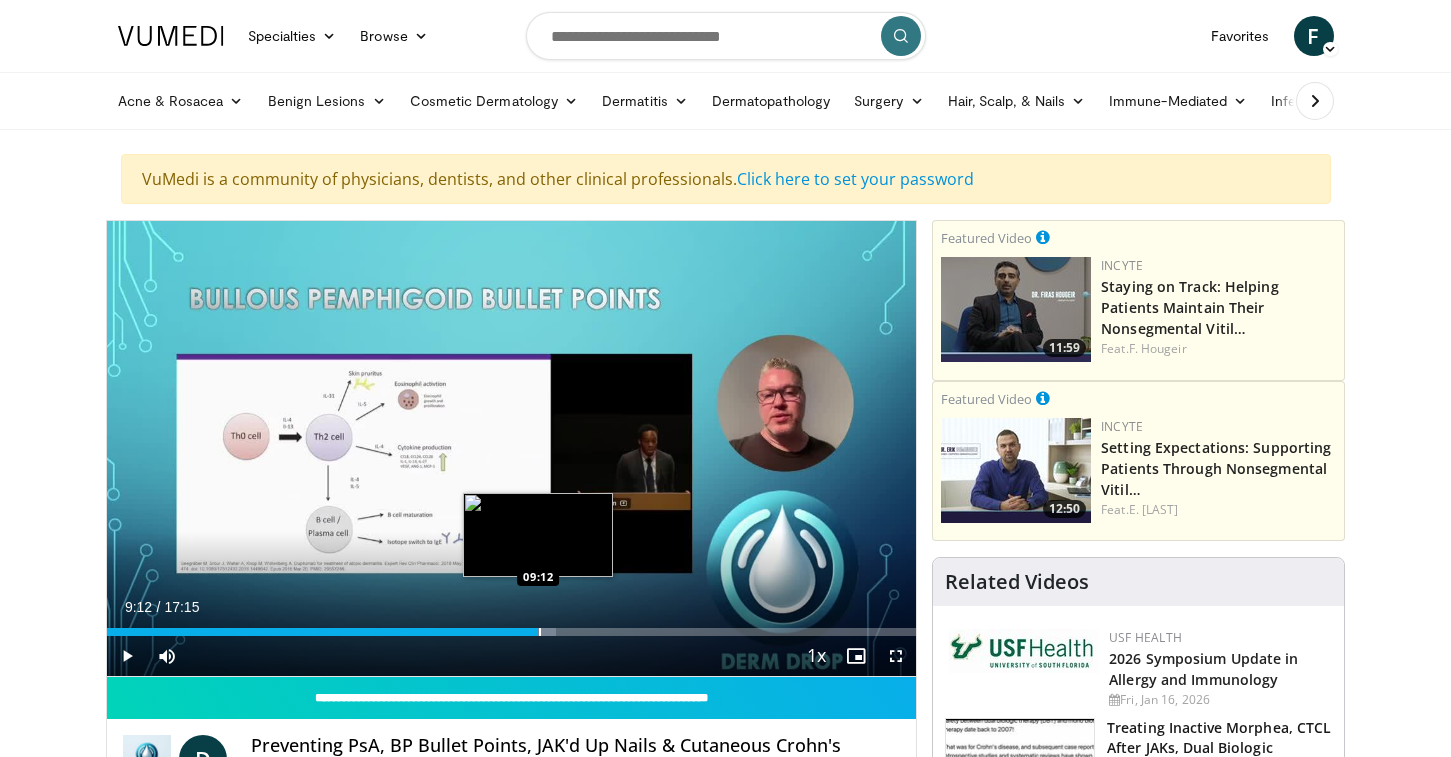 drag, startPoint x: 594, startPoint y: 634, endPoint x: 538, endPoint y: 629, distance: 56.22277 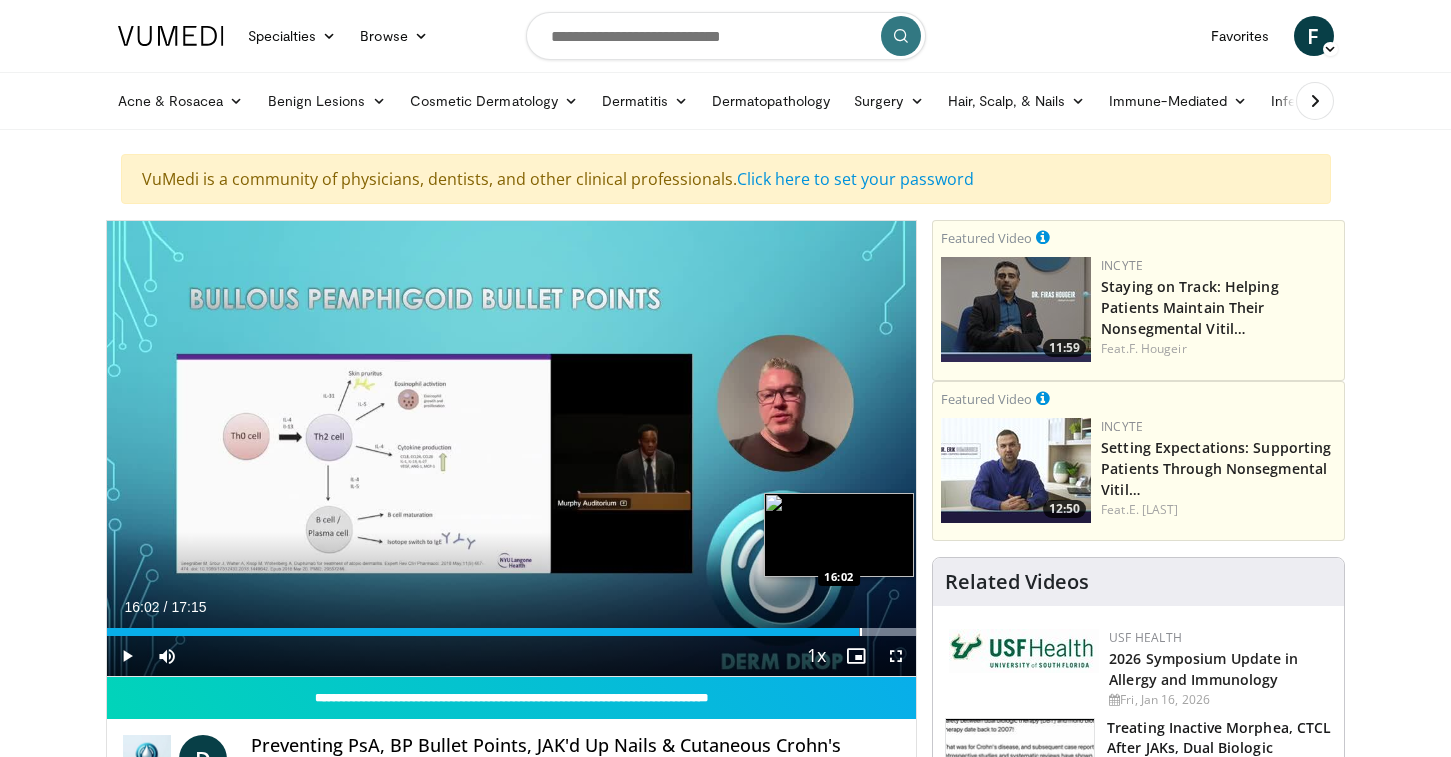 drag, startPoint x: 891, startPoint y: 630, endPoint x: 859, endPoint y: 630, distance: 32 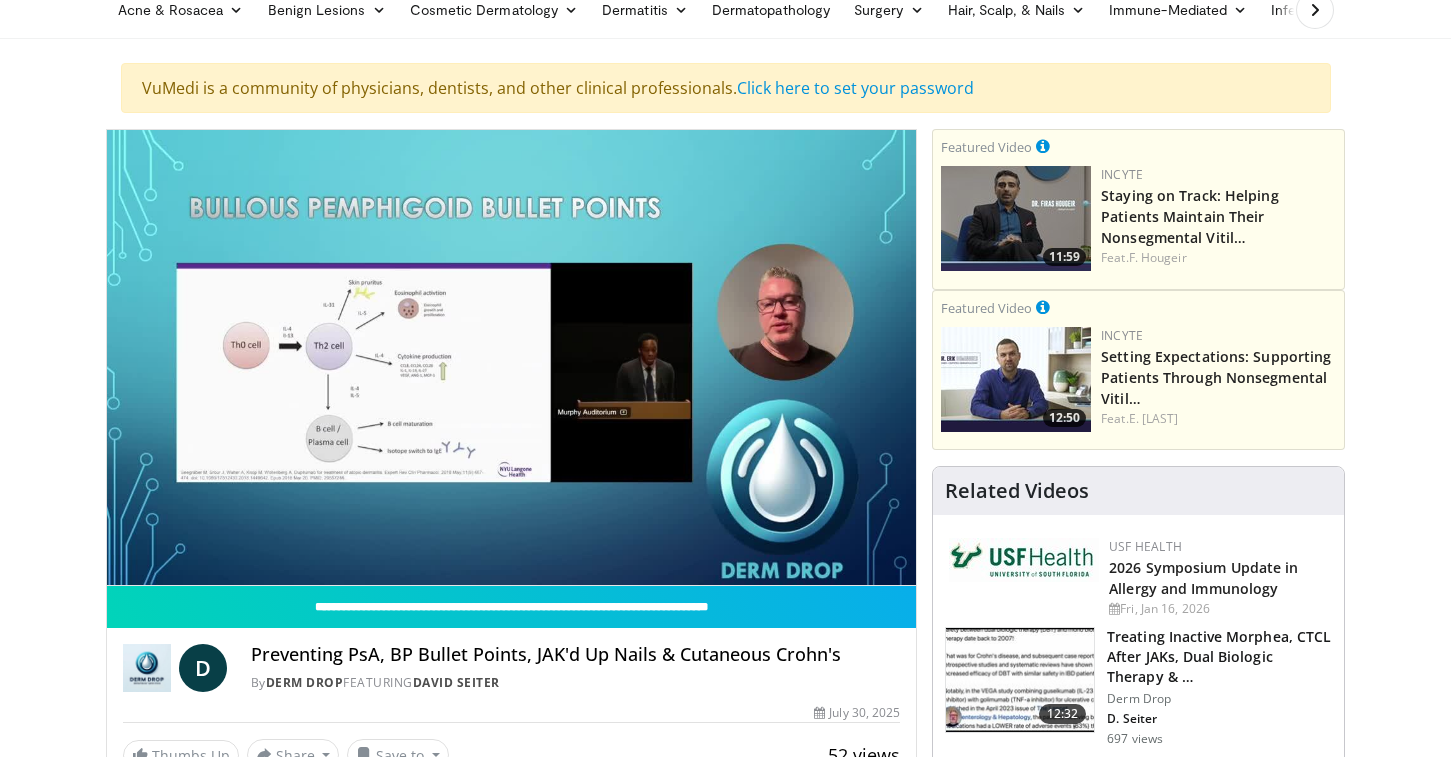 scroll, scrollTop: 0, scrollLeft: 0, axis: both 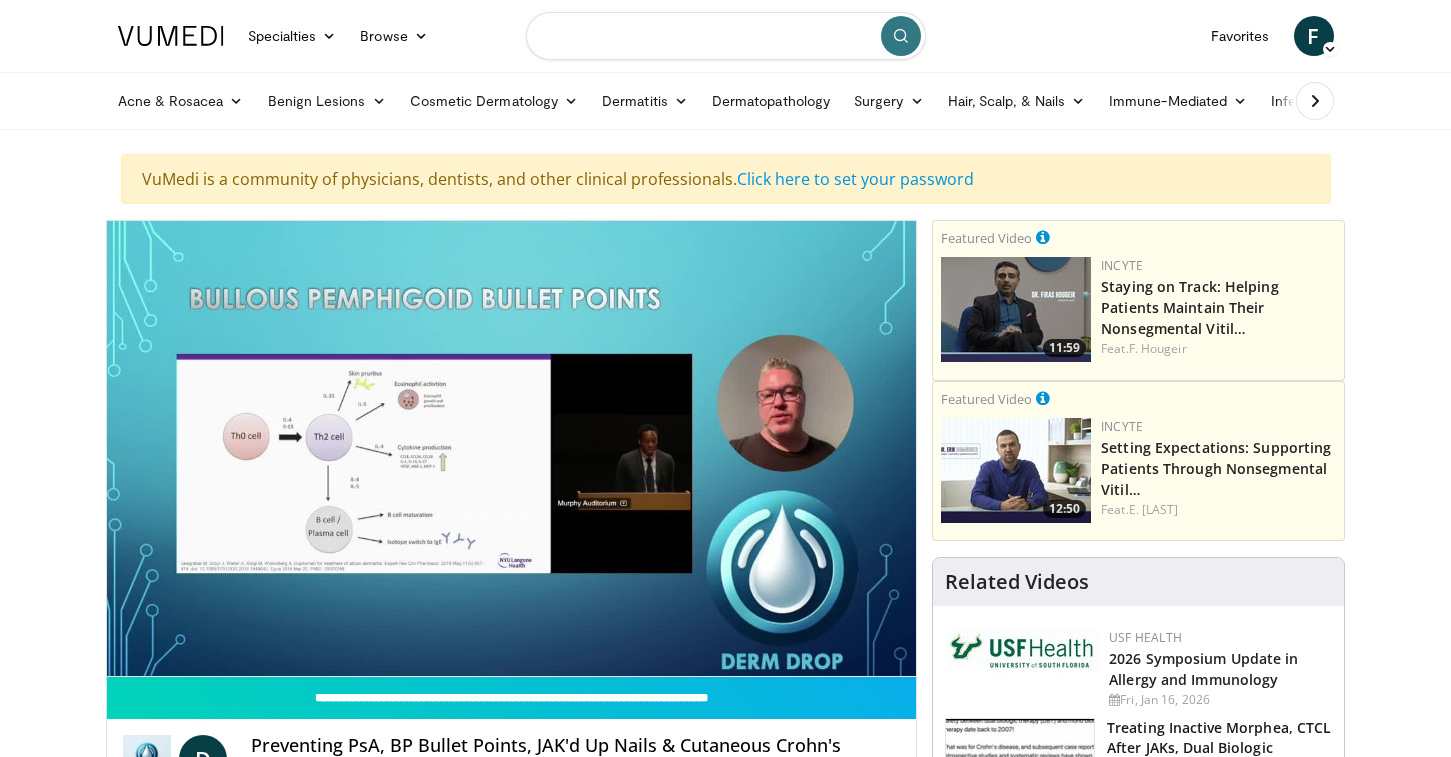 click at bounding box center (726, 36) 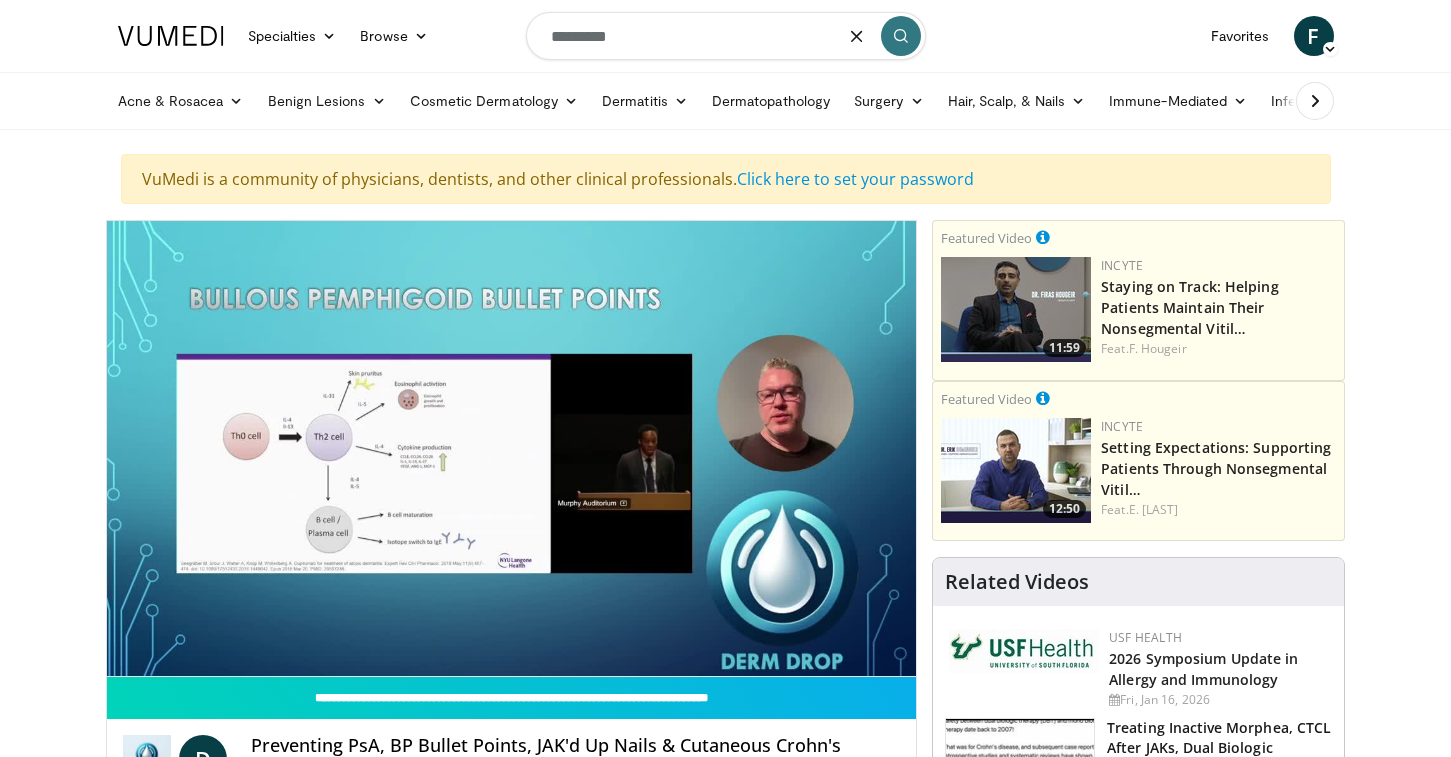 type on "*********" 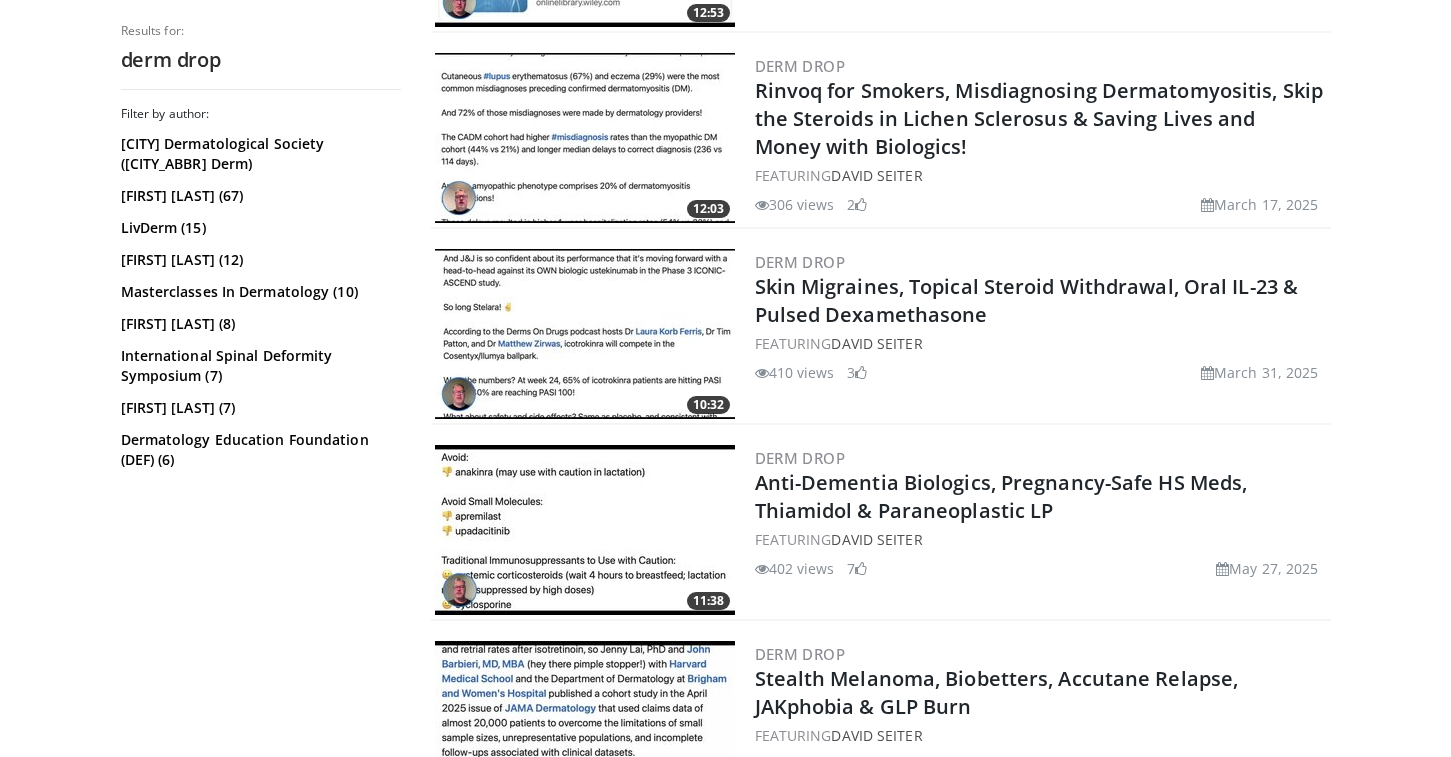 scroll, scrollTop: 2005, scrollLeft: 0, axis: vertical 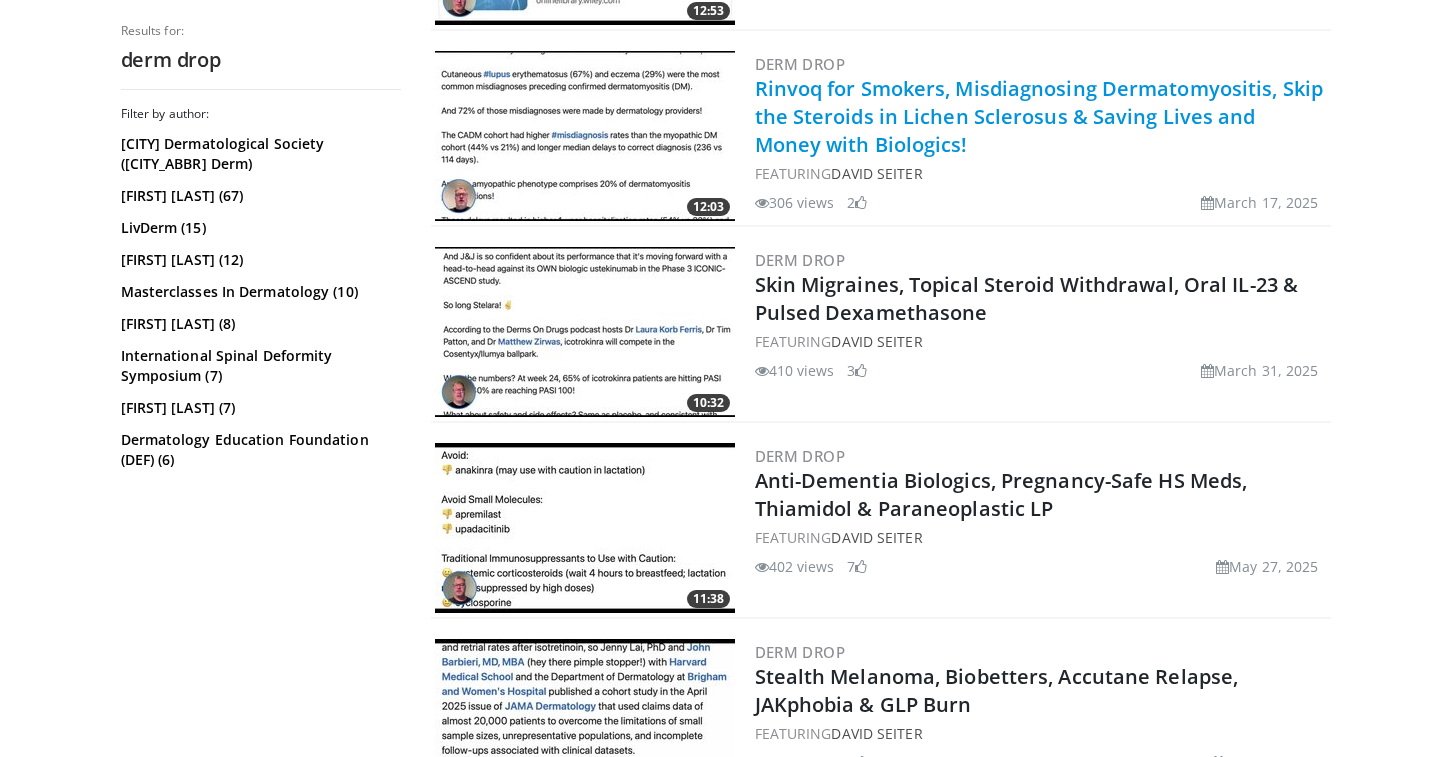 click on "Rinvoq for Smokers, Misdiagnosing Dermatomyositis, Skip the Steroids in Lichen Sclerosus & Saving Lives and Money with Biologics!" at bounding box center [1039, 116] 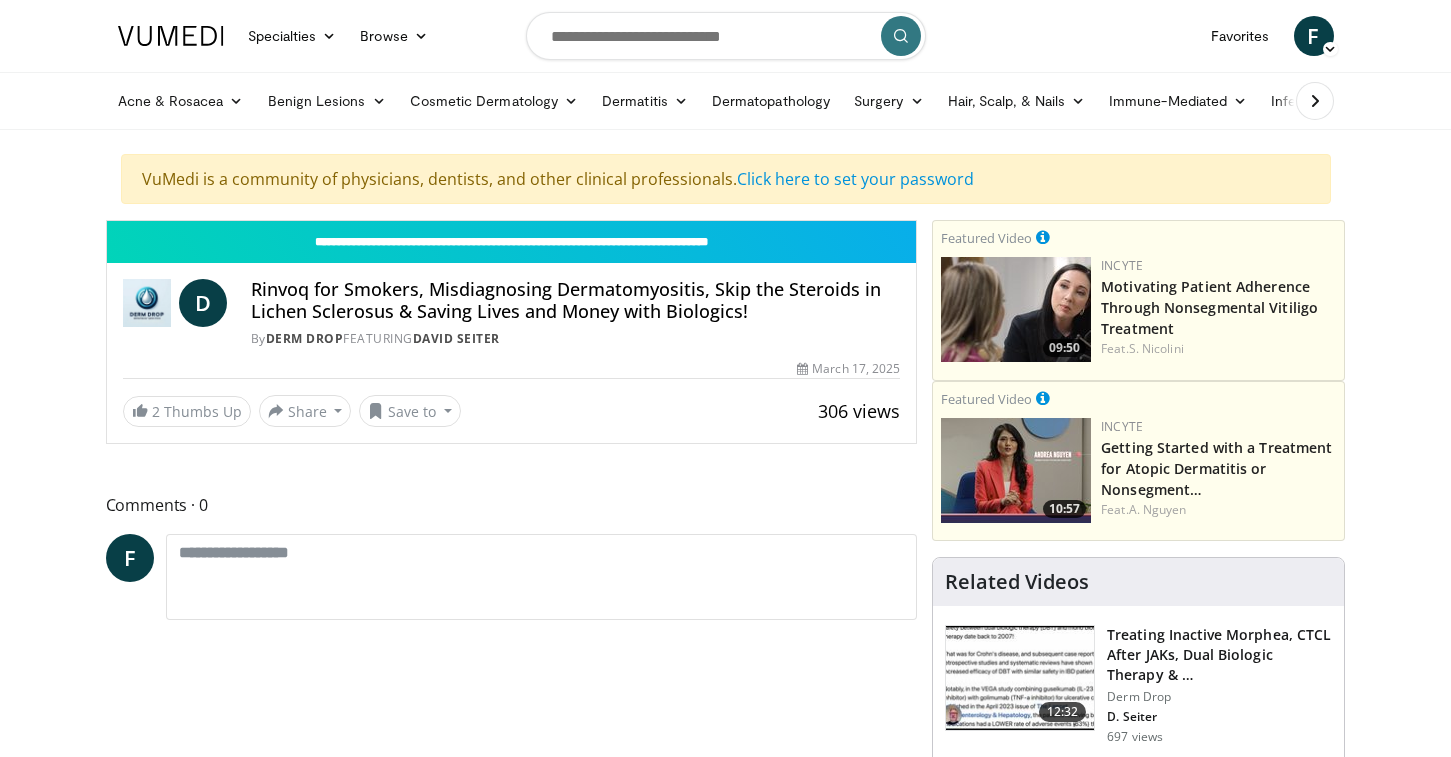 scroll, scrollTop: 0, scrollLeft: 0, axis: both 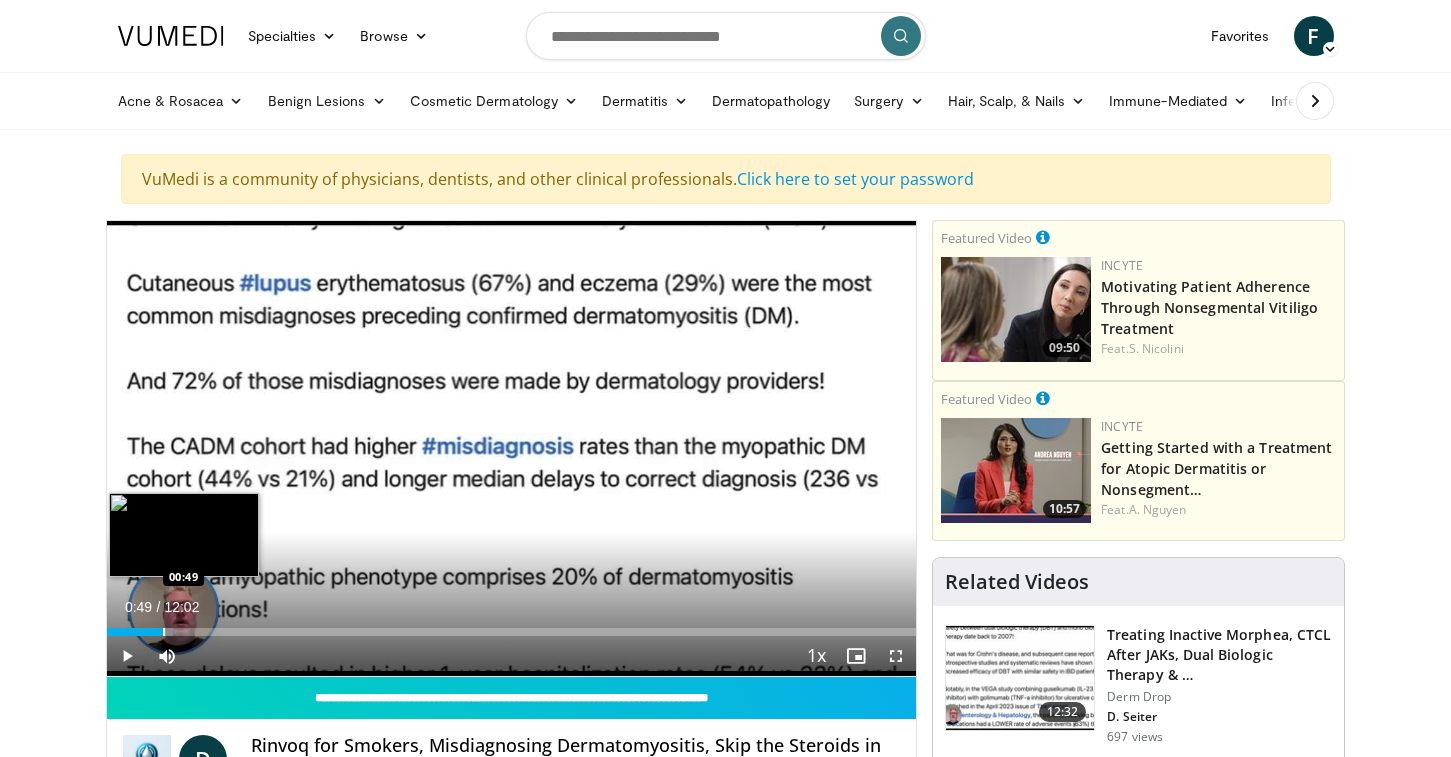 drag, startPoint x: 199, startPoint y: 631, endPoint x: 162, endPoint y: 630, distance: 37.01351 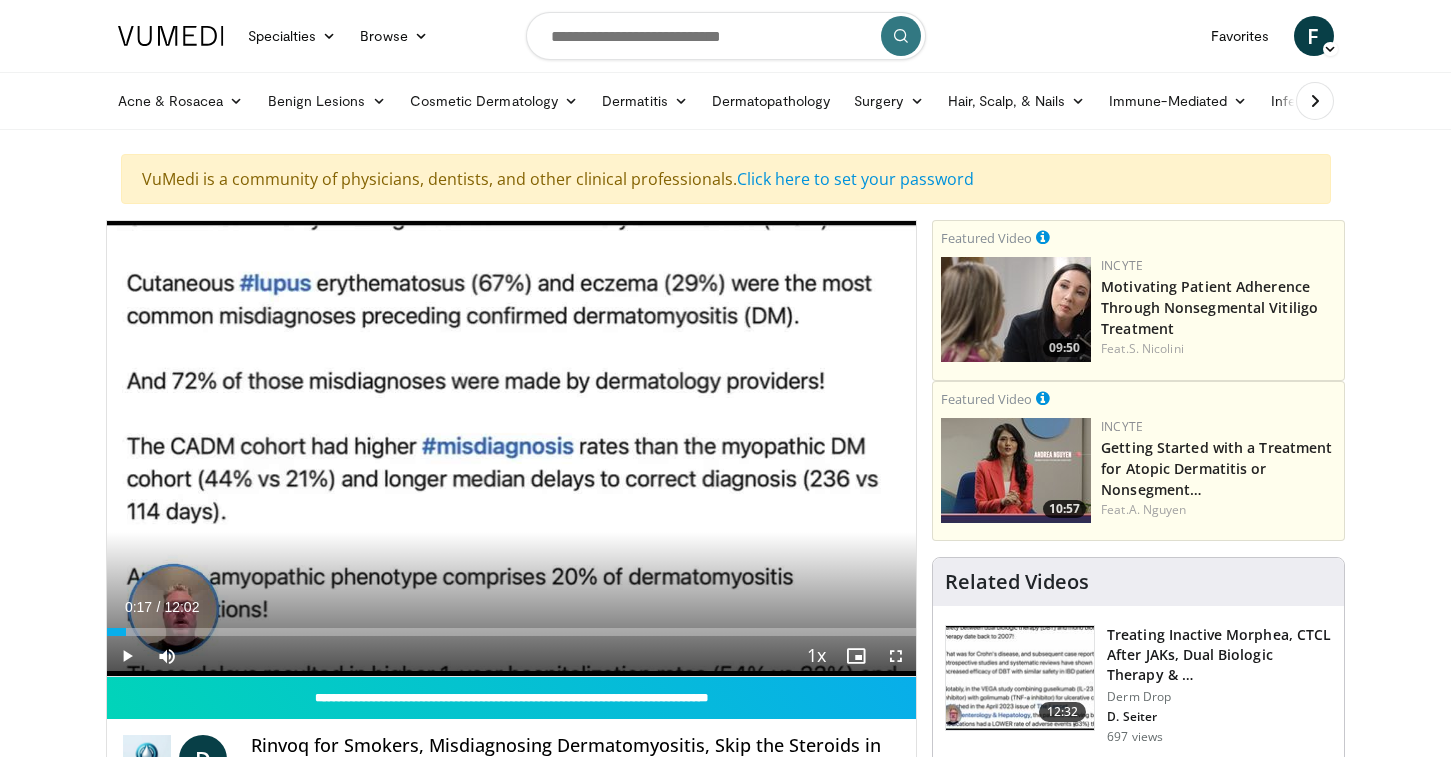 drag, startPoint x: 163, startPoint y: 628, endPoint x: 126, endPoint y: 626, distance: 37.054016 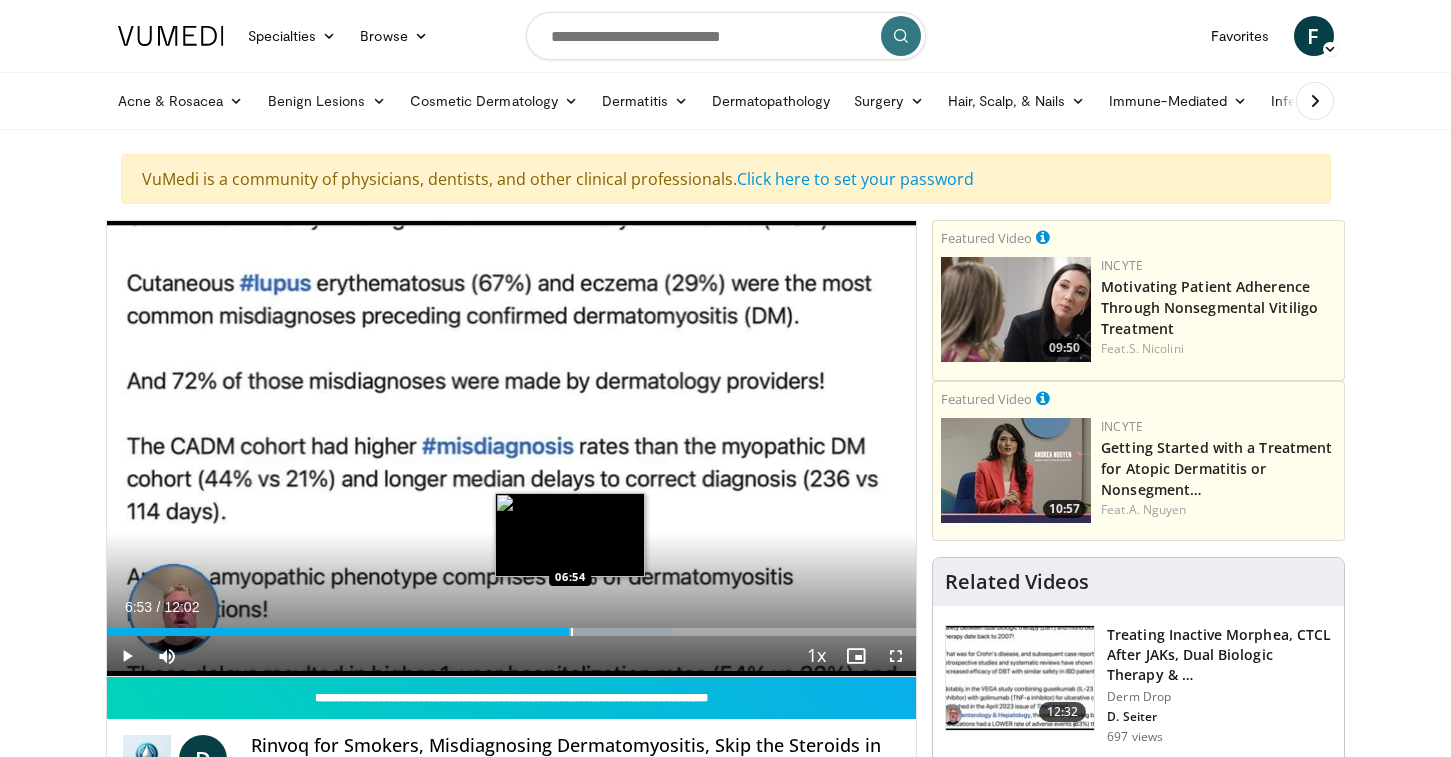 drag, startPoint x: 598, startPoint y: 631, endPoint x: 569, endPoint y: 628, distance: 29.15476 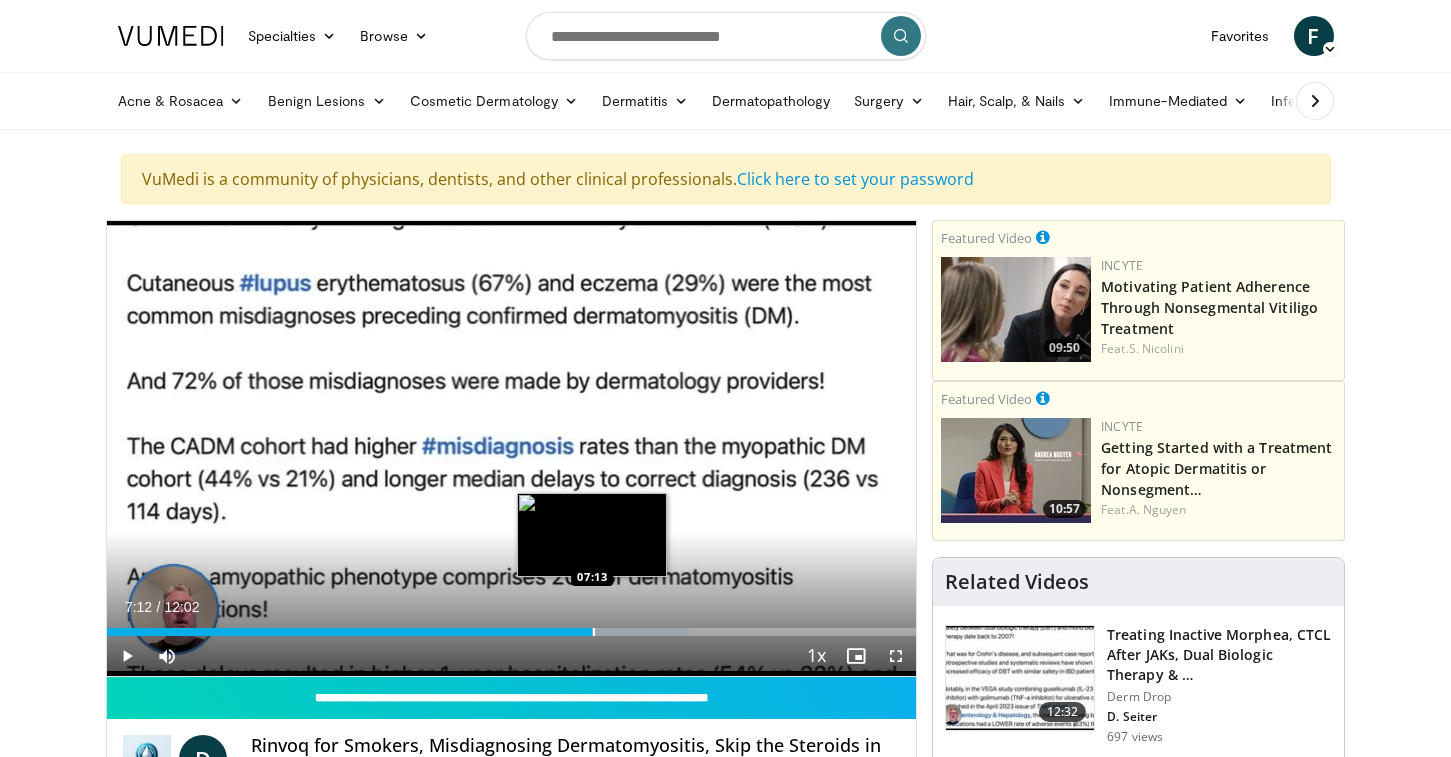 drag, startPoint x: 614, startPoint y: 632, endPoint x: 591, endPoint y: 627, distance: 23.537205 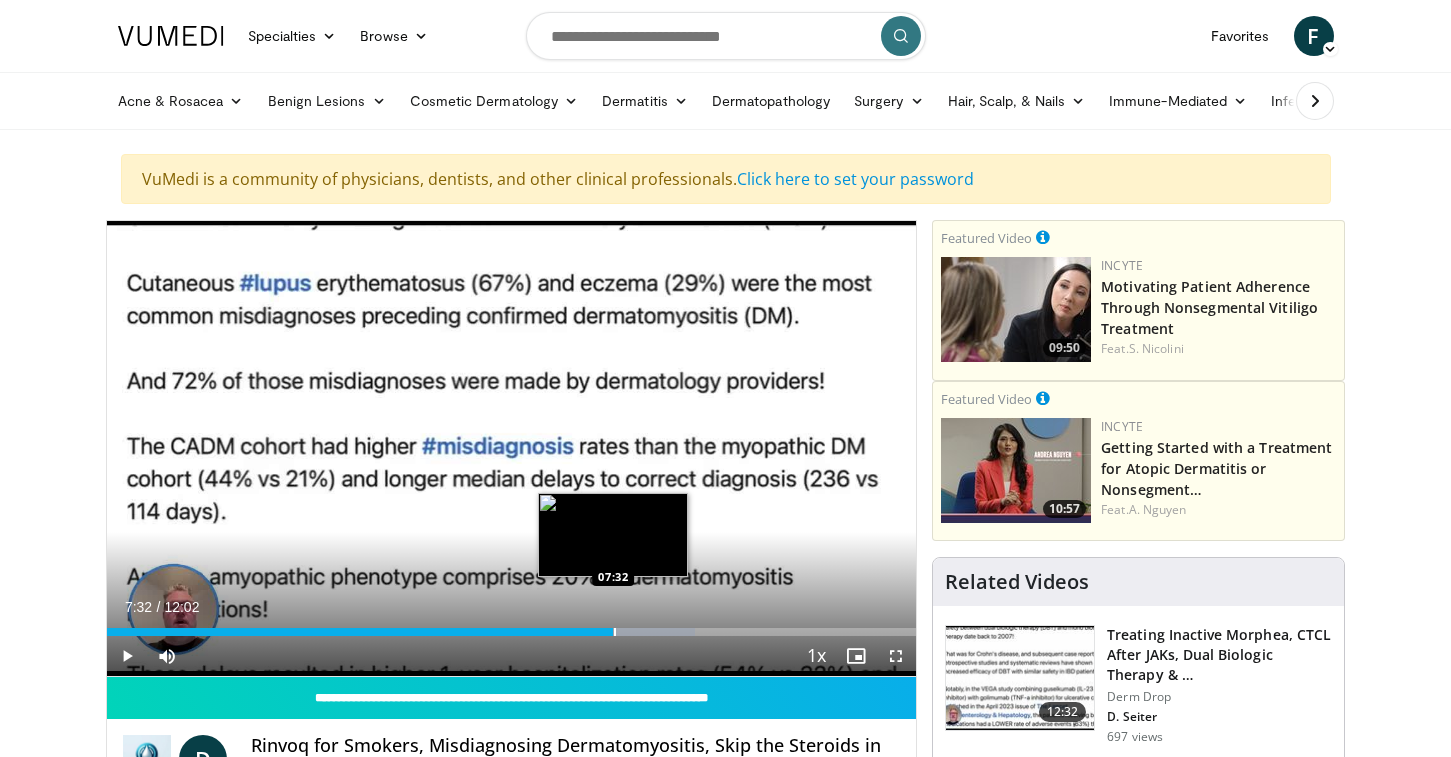 drag, startPoint x: 626, startPoint y: 632, endPoint x: 613, endPoint y: 631, distance: 13.038404 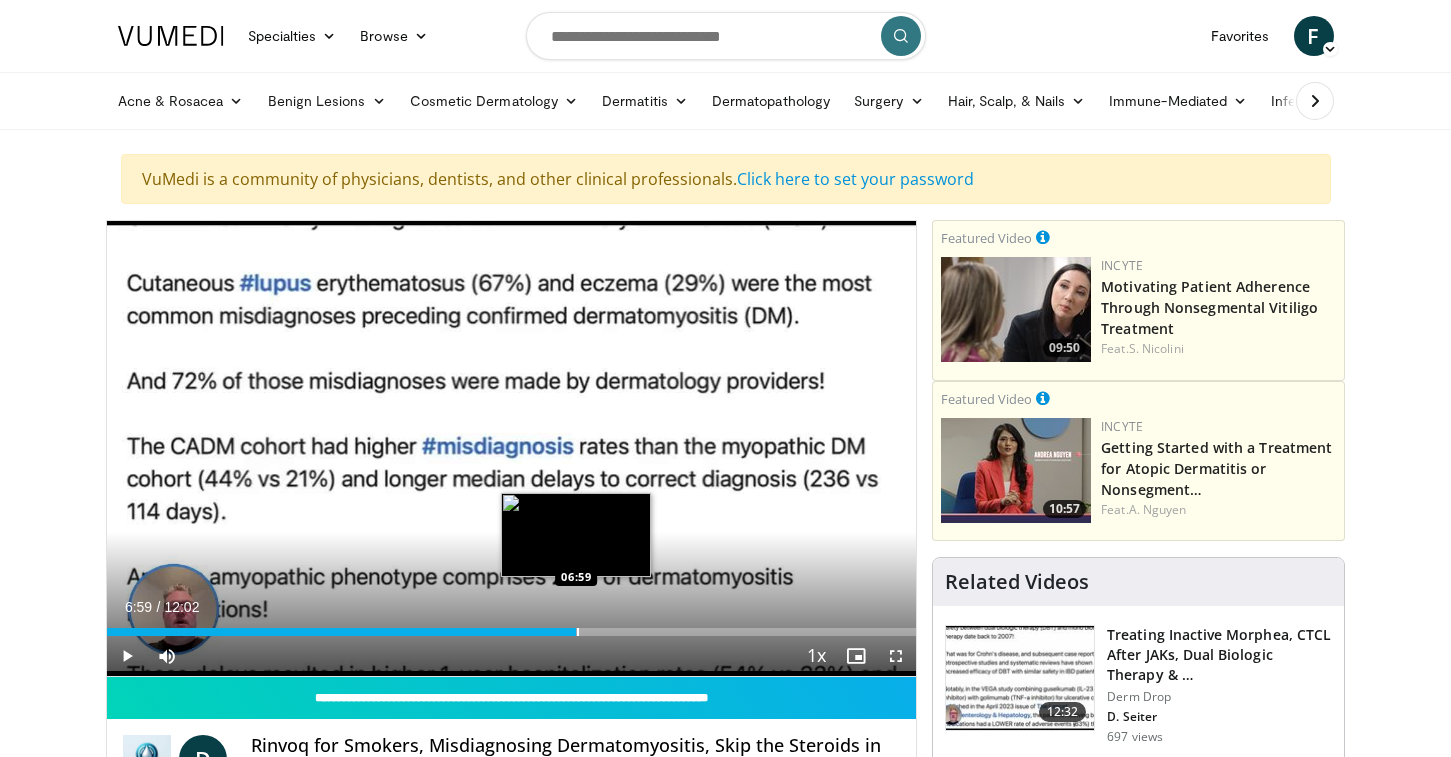 drag, startPoint x: 617, startPoint y: 632, endPoint x: 576, endPoint y: 631, distance: 41.01219 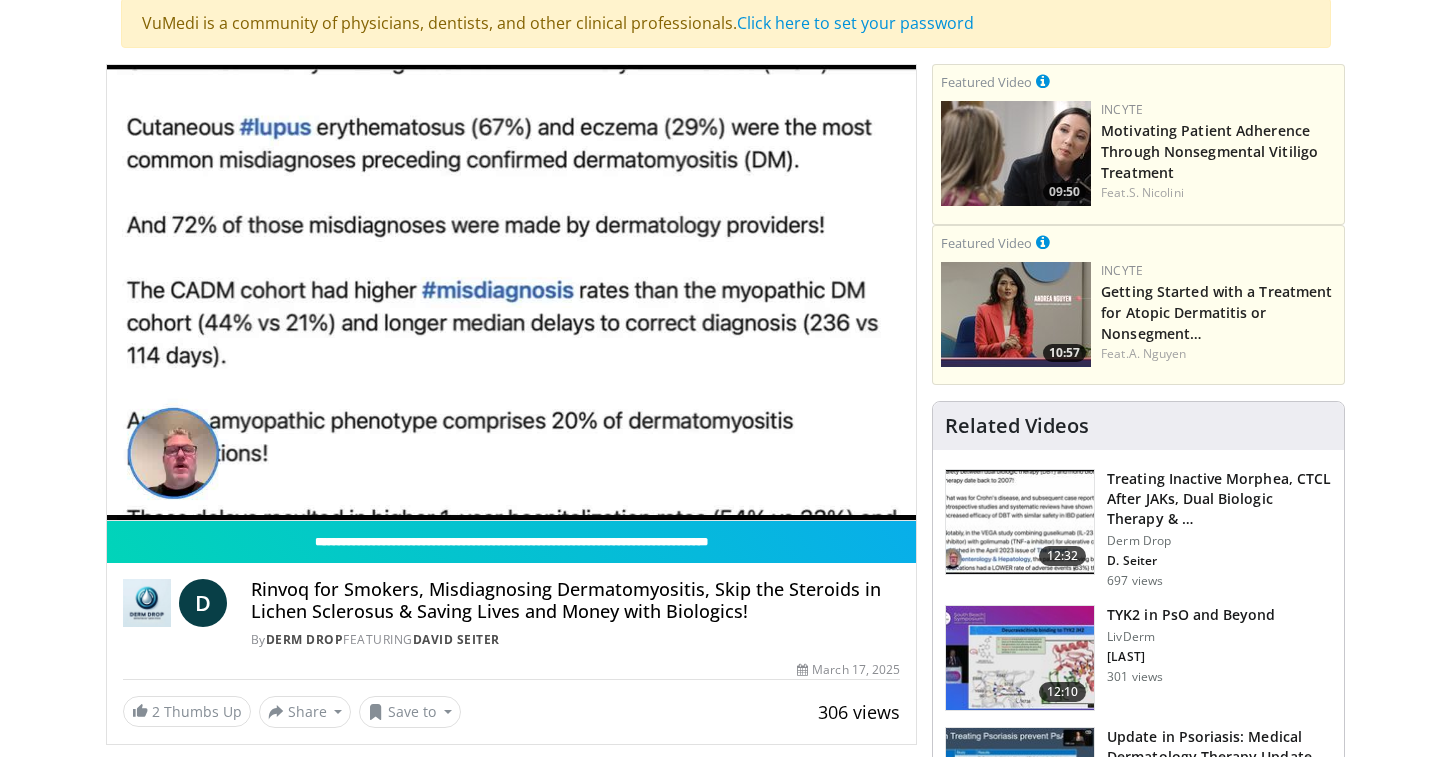 scroll, scrollTop: 0, scrollLeft: 0, axis: both 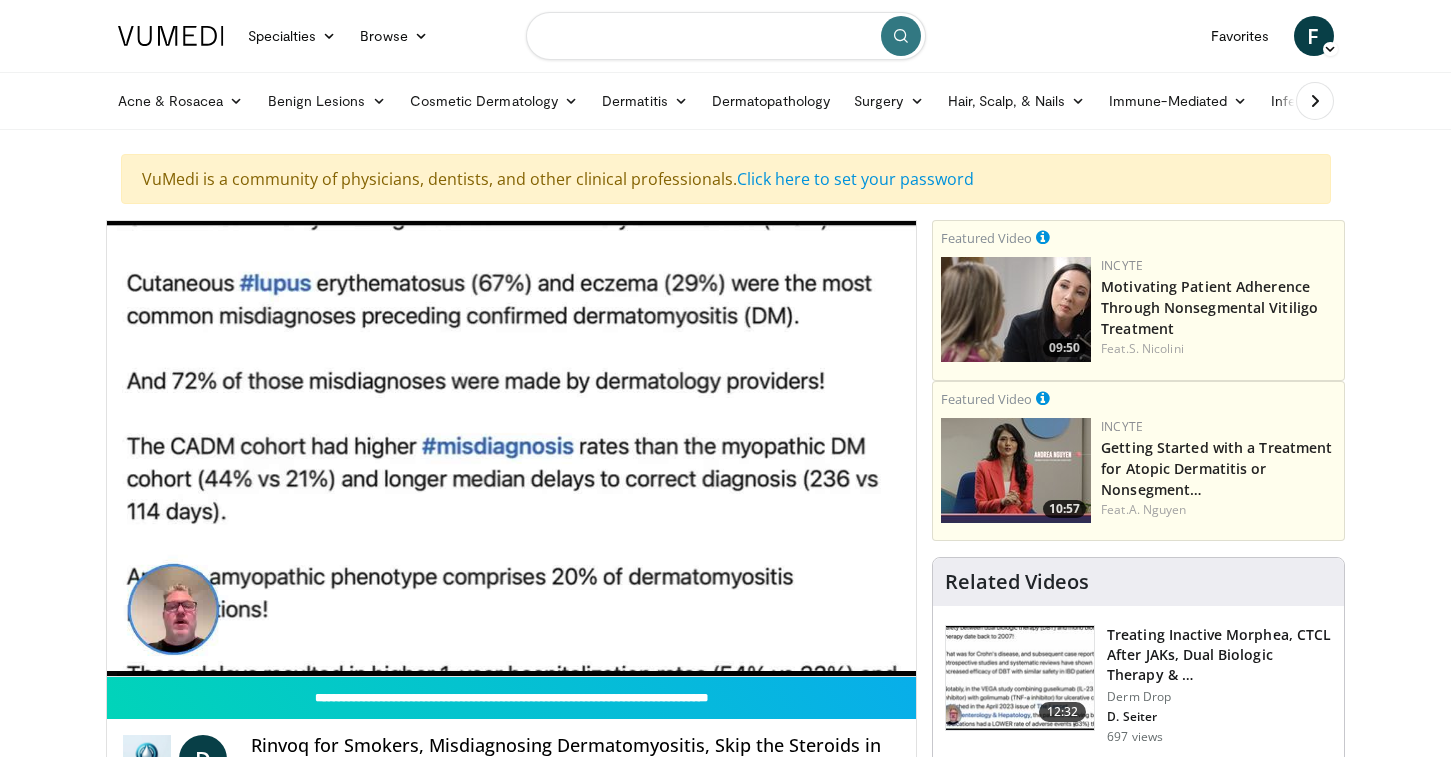 click at bounding box center [726, 36] 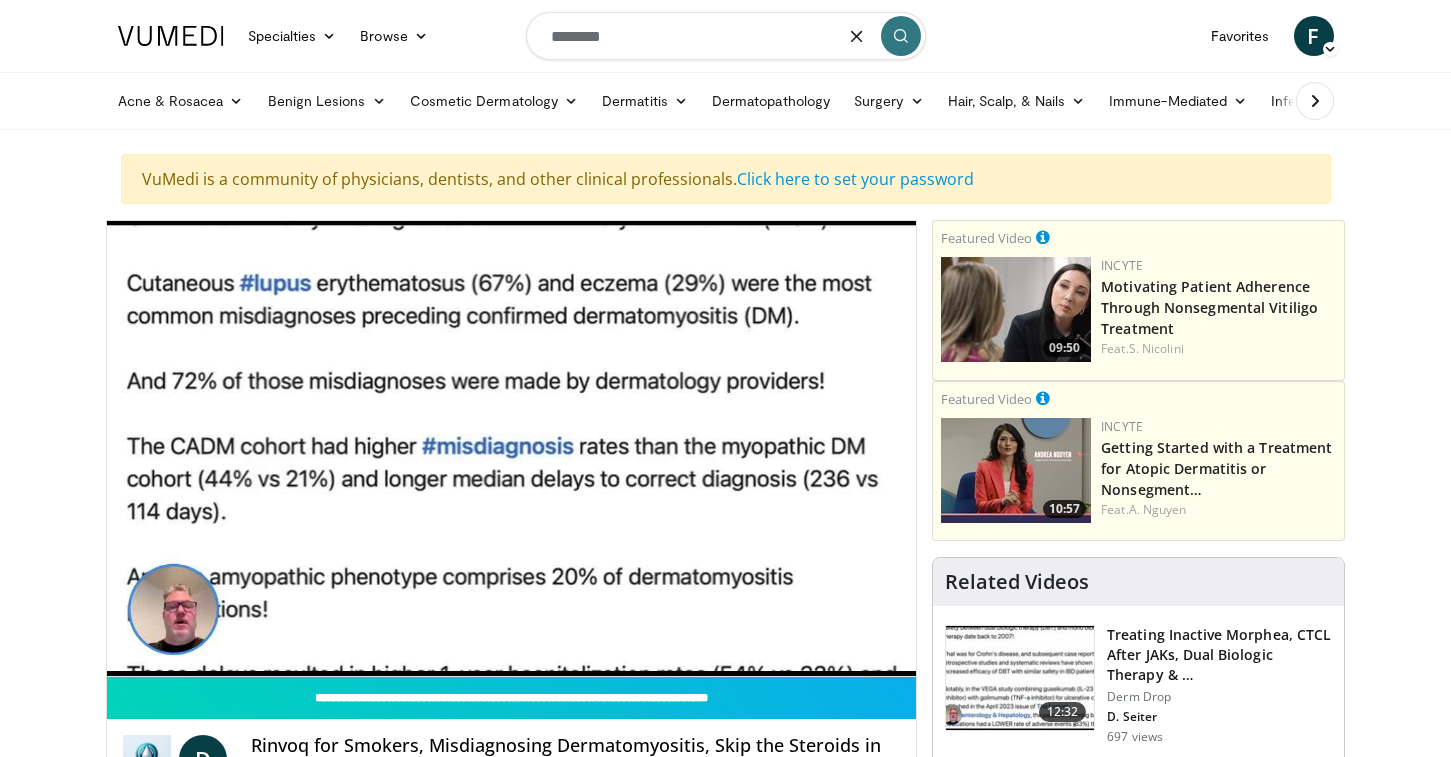 type on "********" 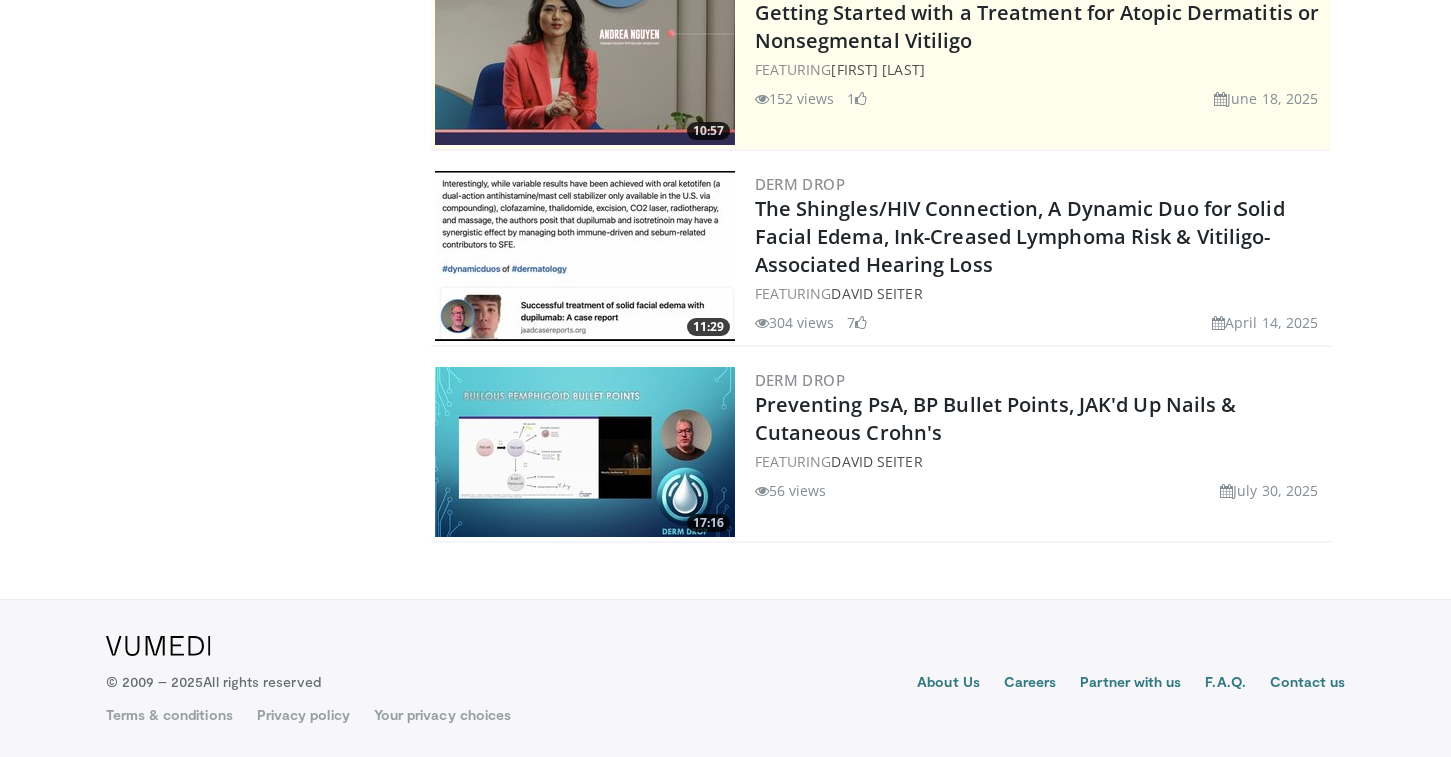 scroll, scrollTop: 0, scrollLeft: 0, axis: both 